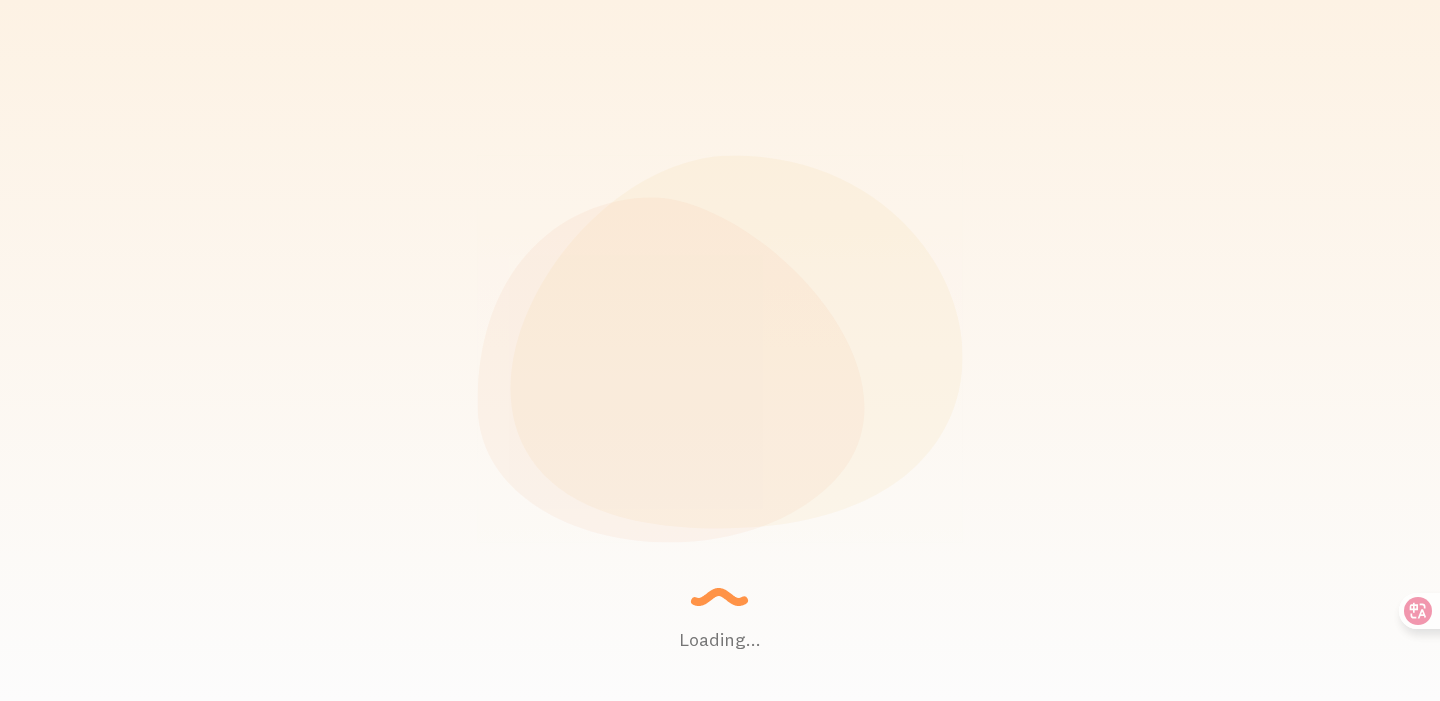 scroll, scrollTop: 0, scrollLeft: 0, axis: both 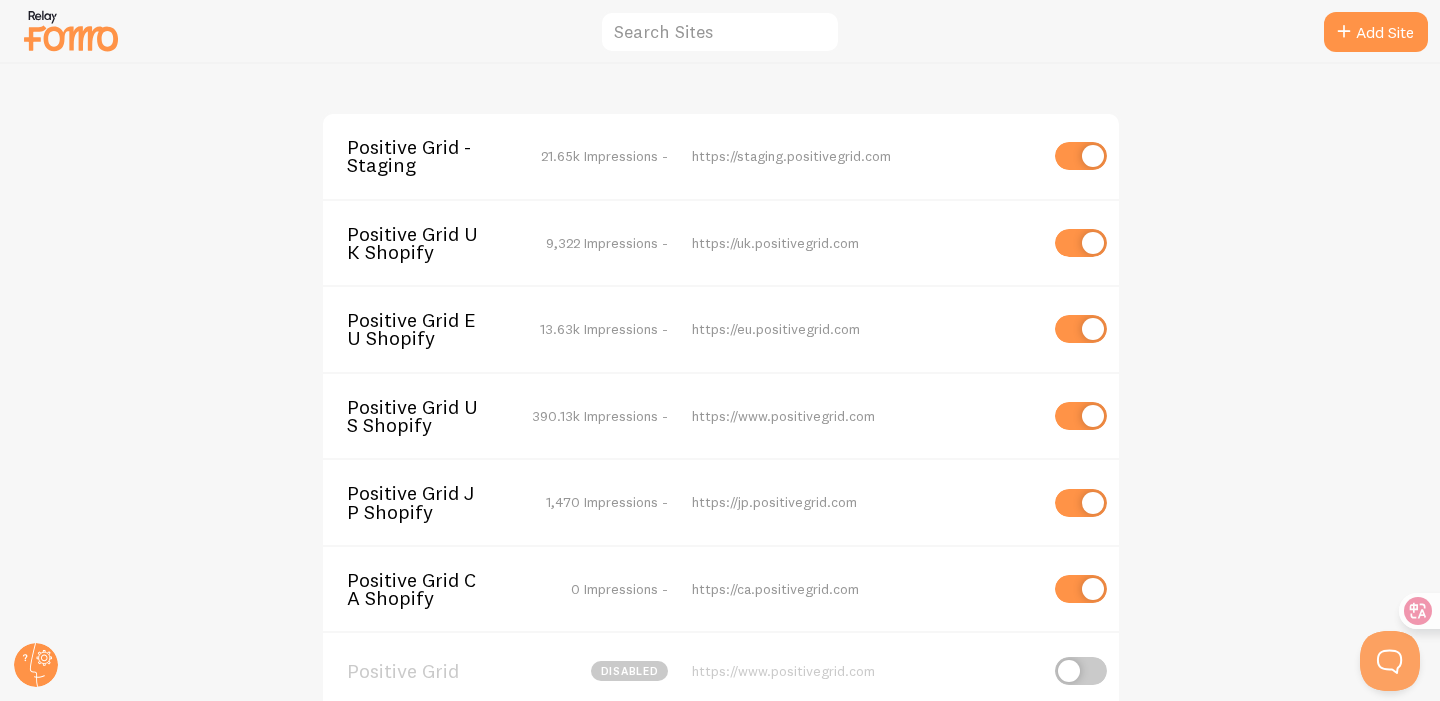 click on "Positive Grid - Staging" at bounding box center [427, 156] 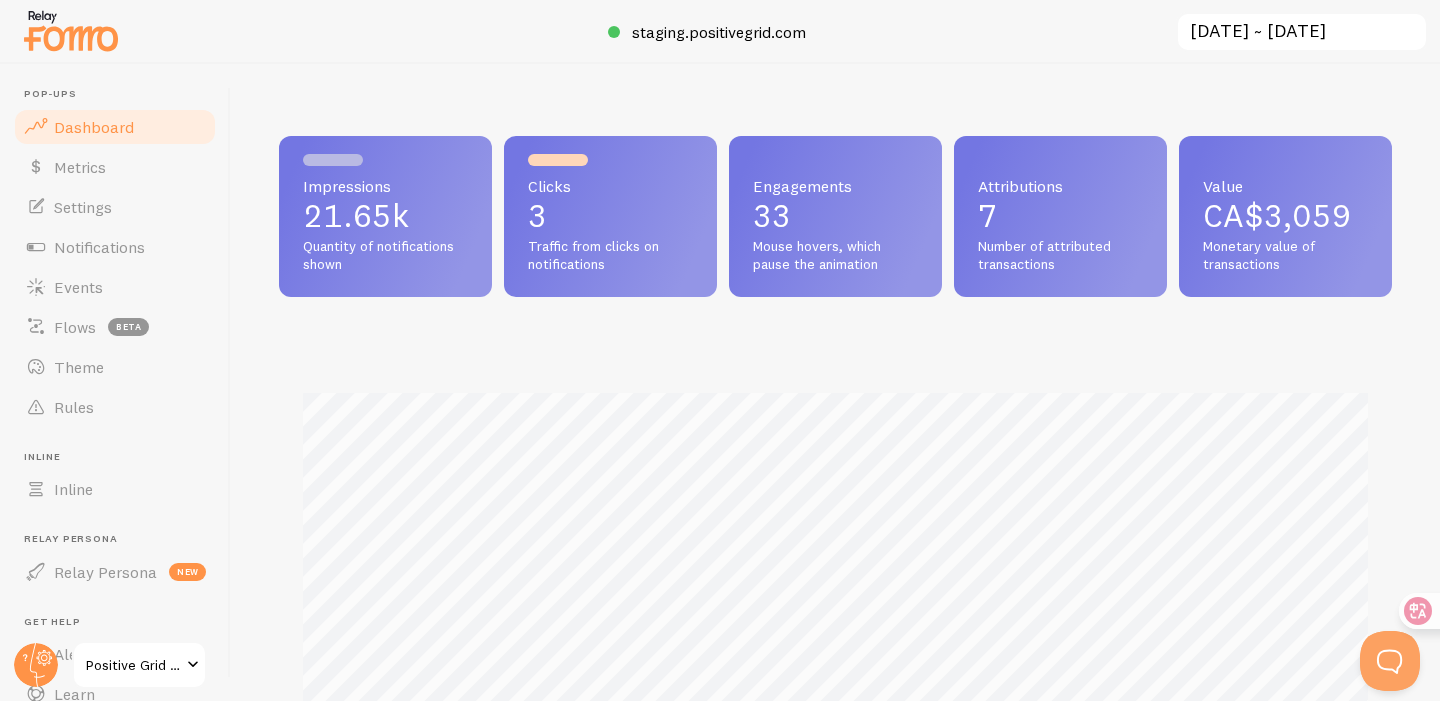 scroll, scrollTop: 999474, scrollLeft: 998887, axis: both 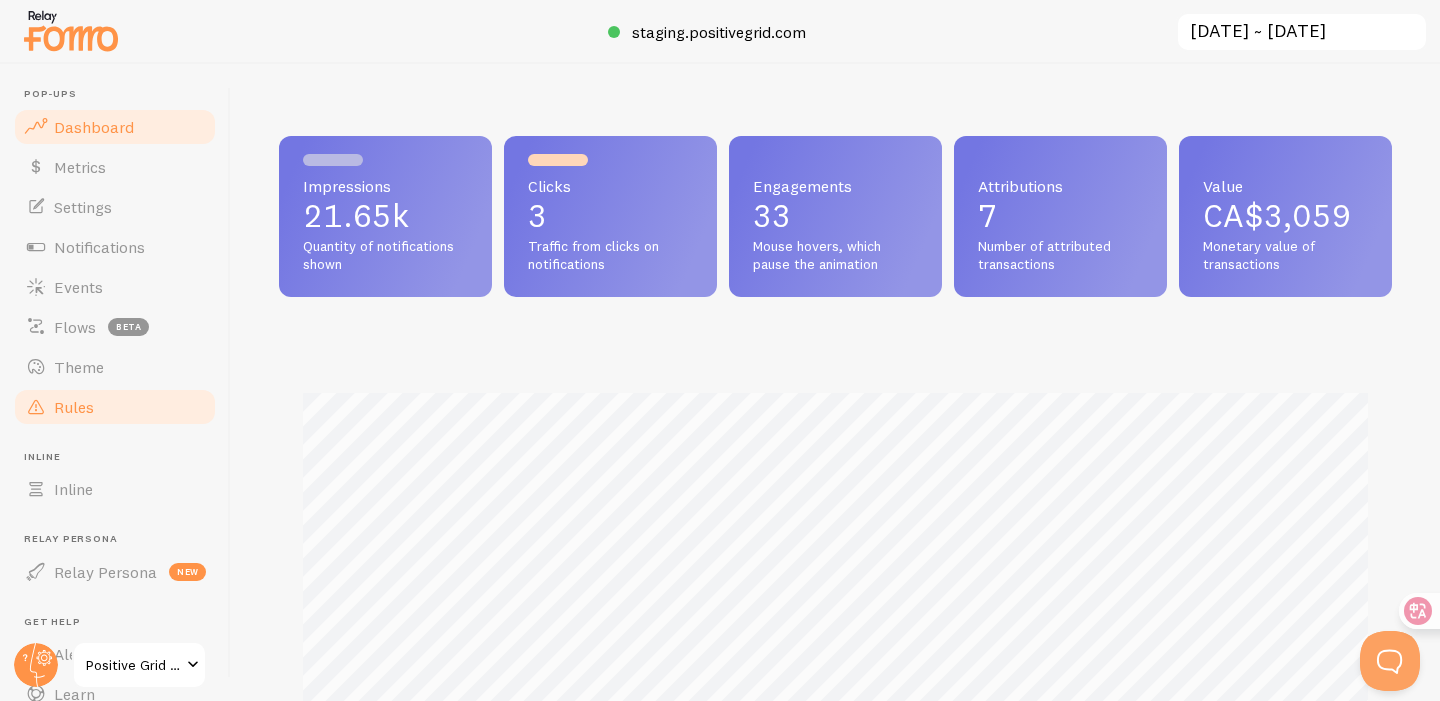 click on "Rules" at bounding box center (115, 407) 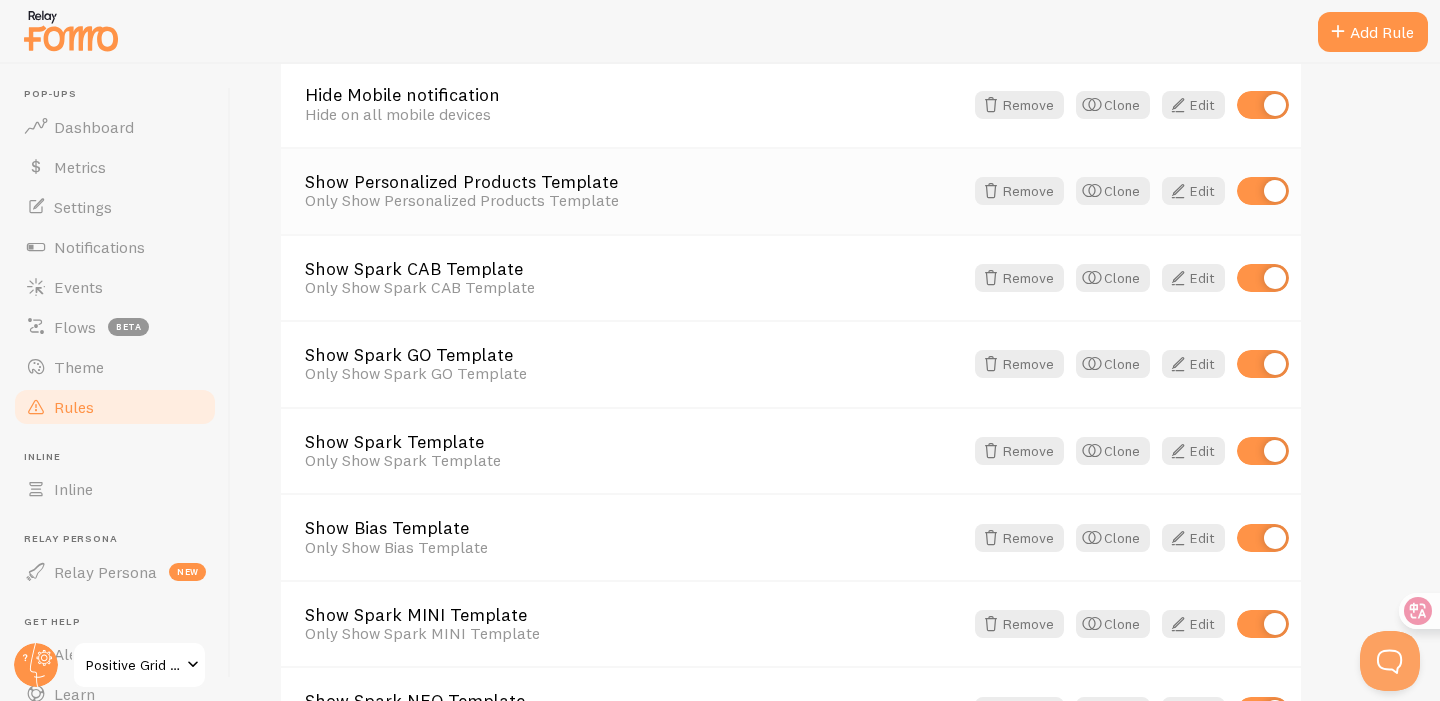 scroll, scrollTop: 451, scrollLeft: 0, axis: vertical 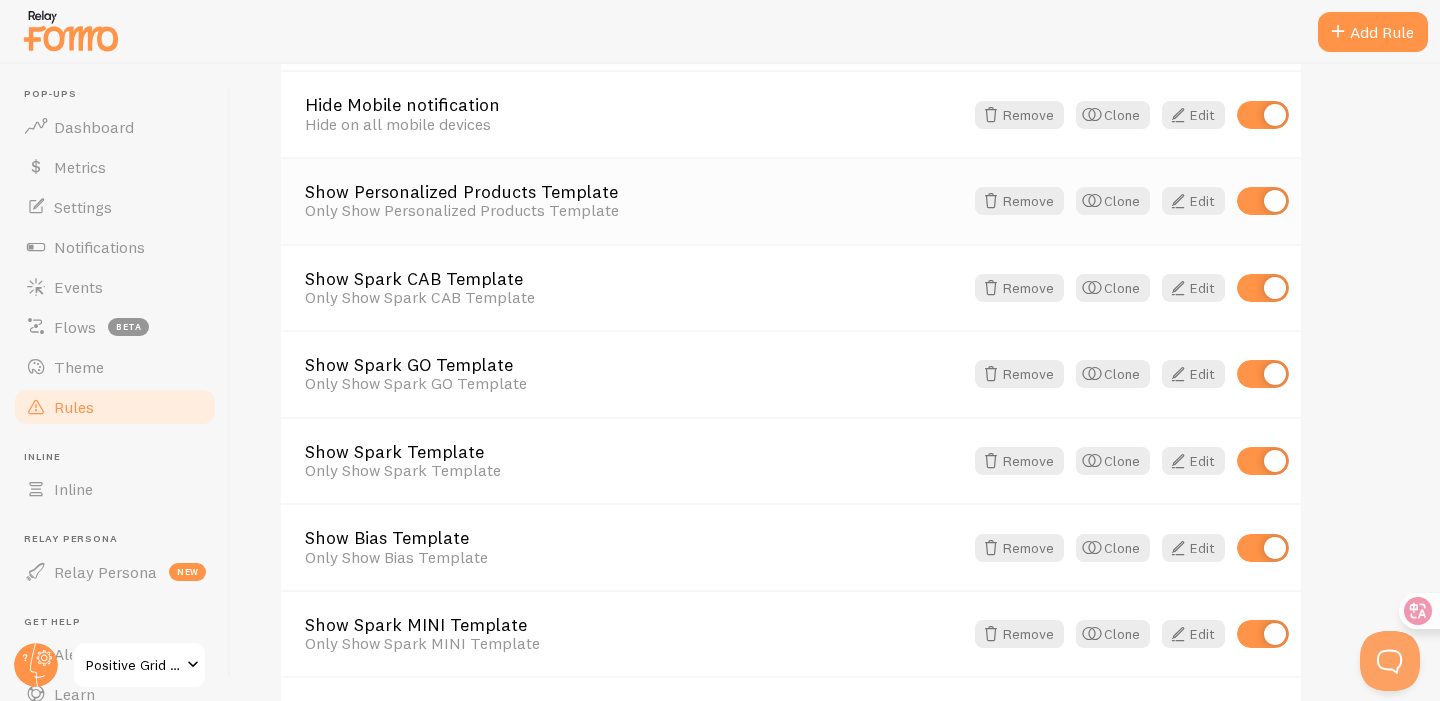 click on "Only Show Personalized Products Template" at bounding box center [634, 210] 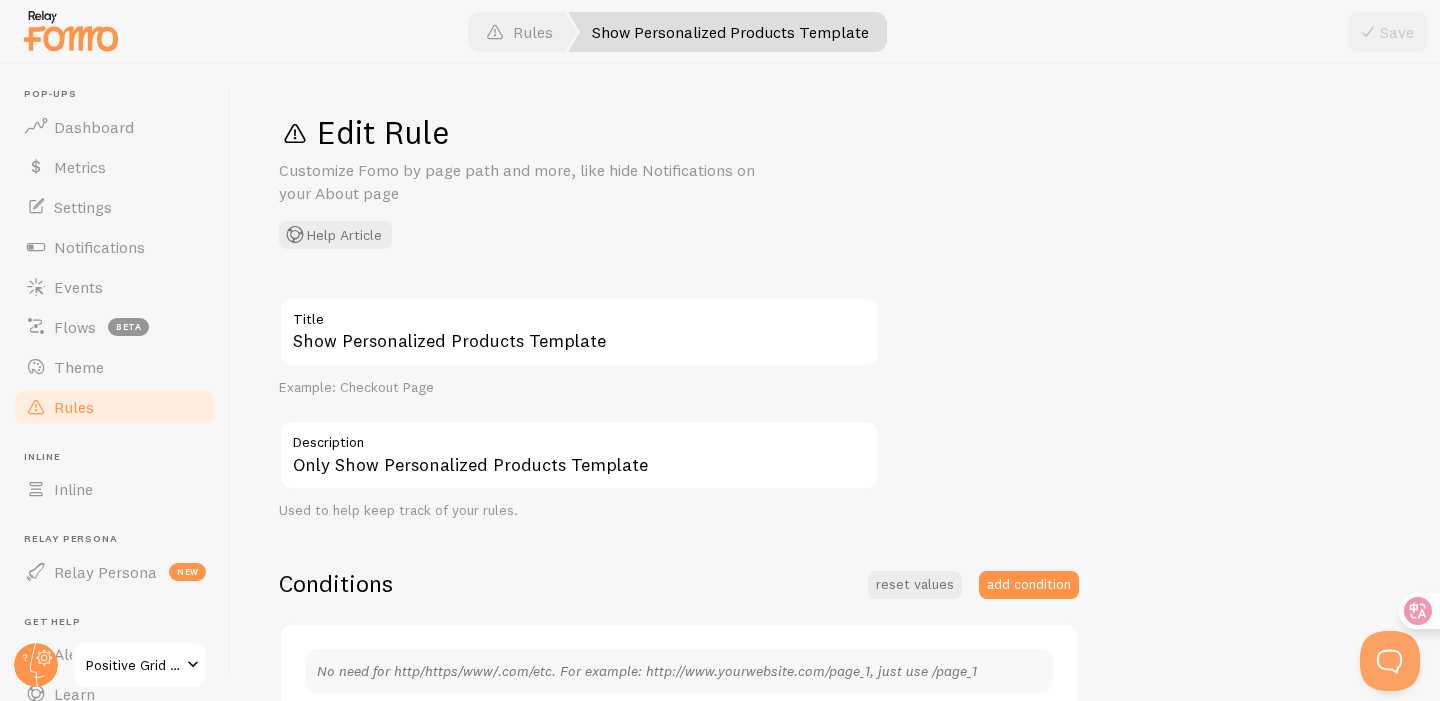 scroll, scrollTop: 513, scrollLeft: 0, axis: vertical 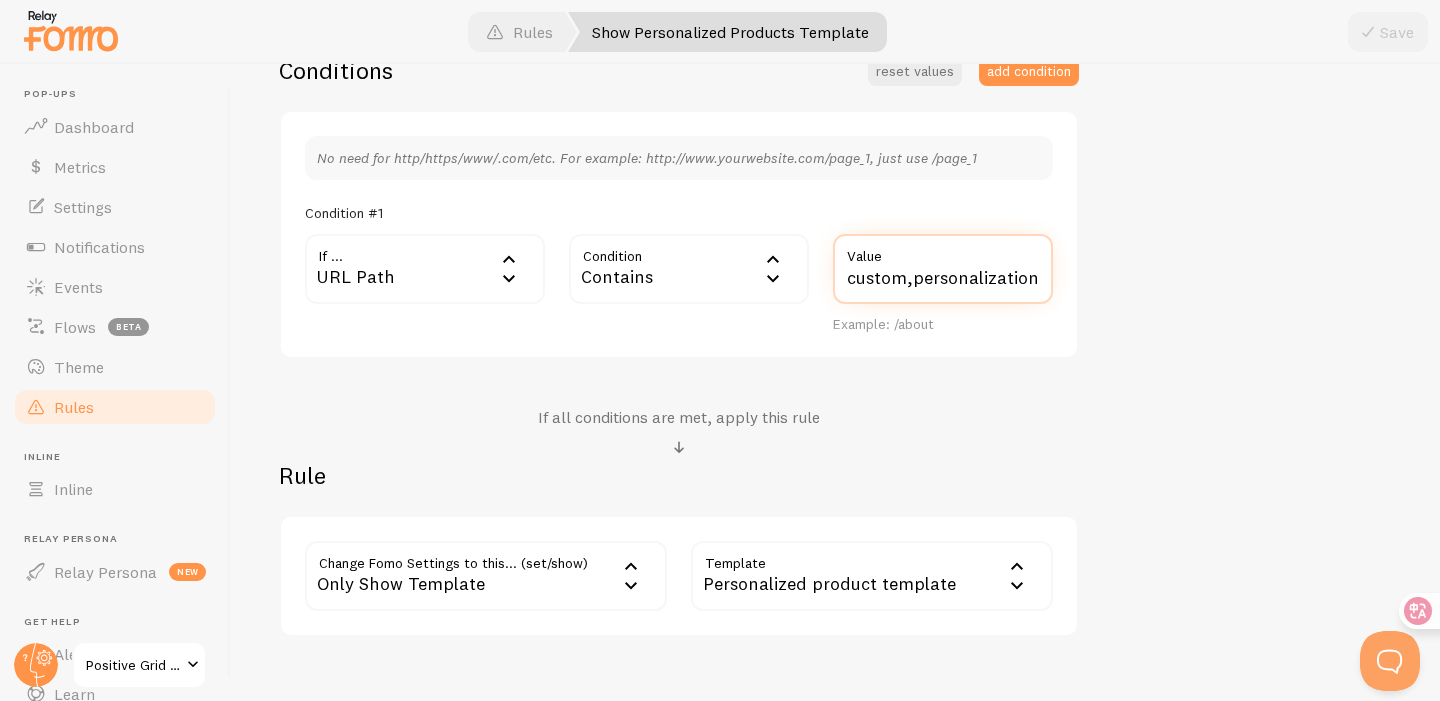 click on "custom,personalization" at bounding box center [943, 269] 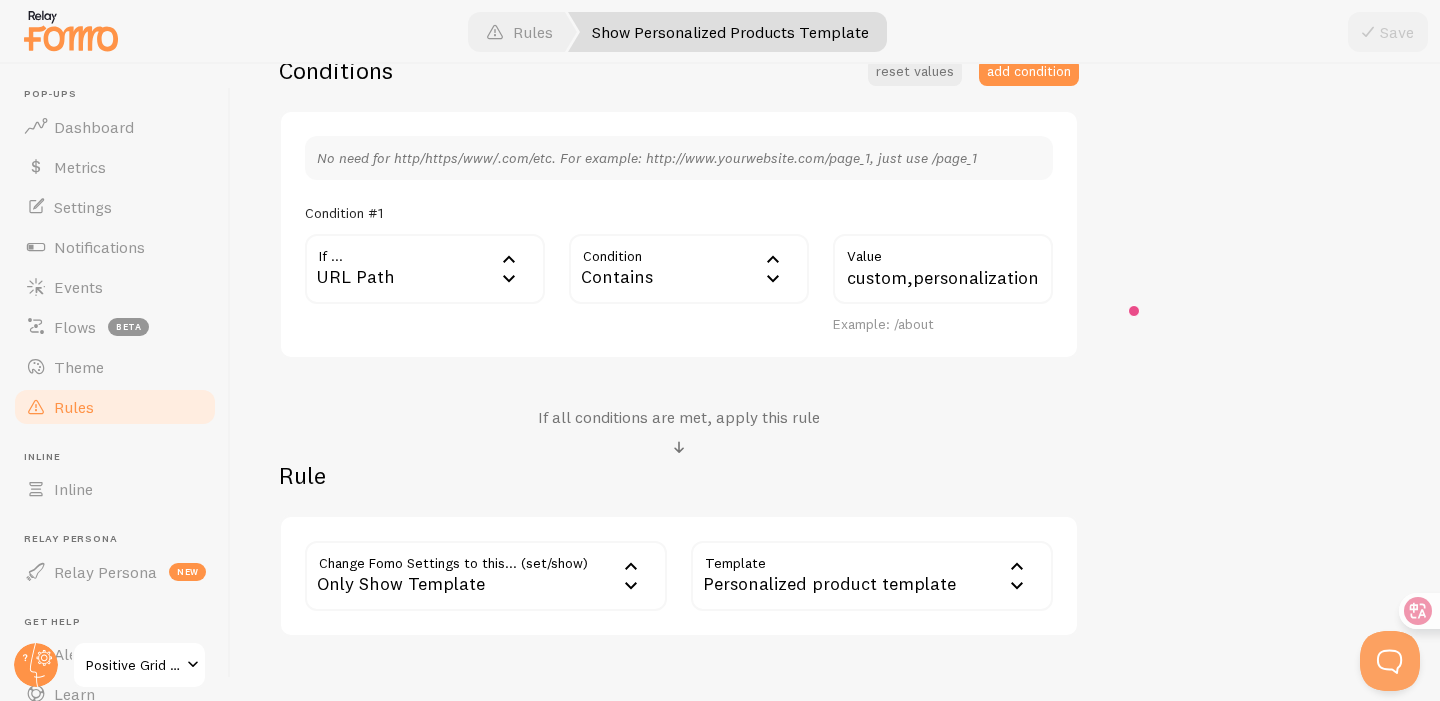click on "Show Personalized Products Template   Title       Example: Checkout Page     Only Show Personalized Products Template   Description       Used to help keep track of your rules.   Conditions
reset values
add condition
No need for http/https/www/.com/etc. For example: http://www.yourwebsite.com/page_1, just use /page_1       Condition #1     If ...   url   URL Path       URL Path  URL Parameter  Home page  Mobile Browser  URL Host  CSS Selector        Condition   contains   Contains       Equals  Not Equal  Begins With  Contains  Does Not Contain        custom,personalization   Value       Example: /about     If all conditions are met, apply this rule     Rule   Change Fomo Settings to this... (set/show)   only_show_template   Only Show Template       Notifications  Do Not Show Template  Only Show Template  Max per page  Initial Delay  Display Interval  Loop notifications  Links to open in new tab  Position      Template" at bounding box center (835, 210) 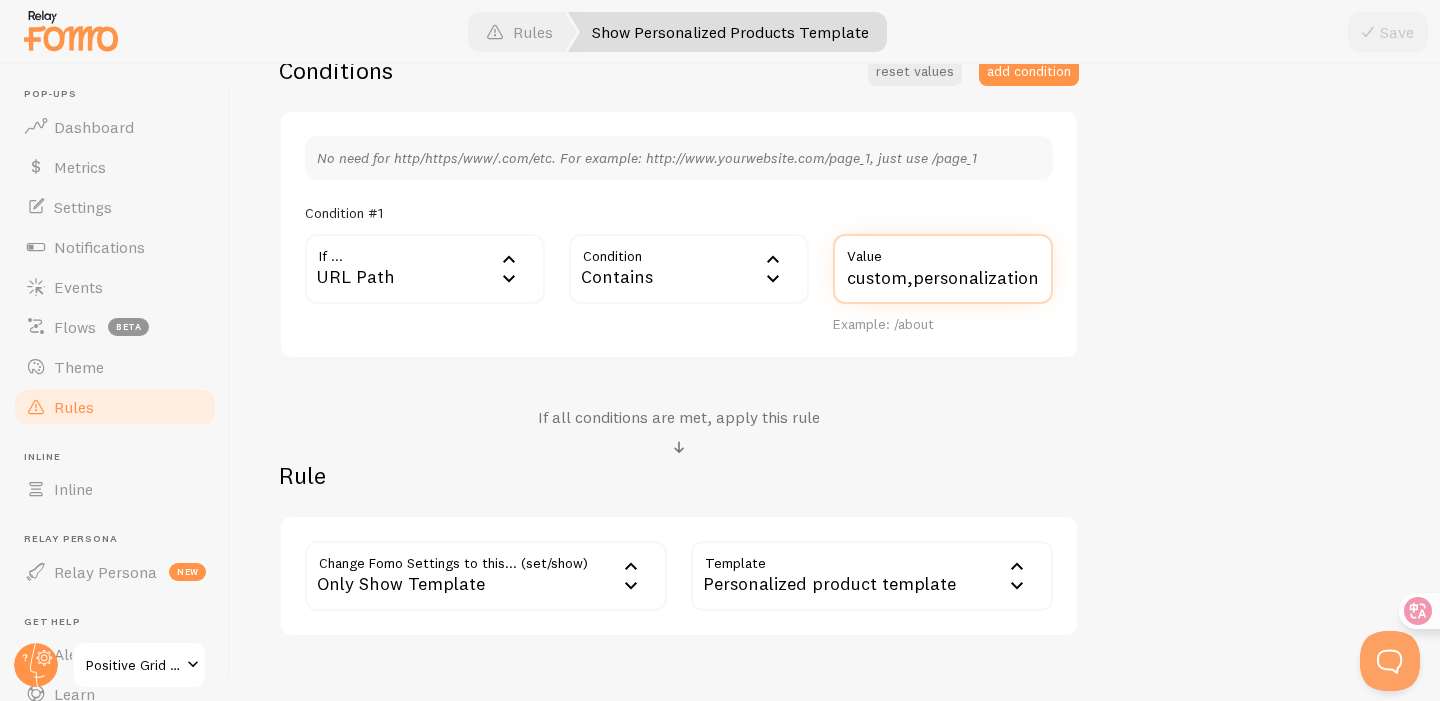 click on "custom,personalization" at bounding box center (943, 269) 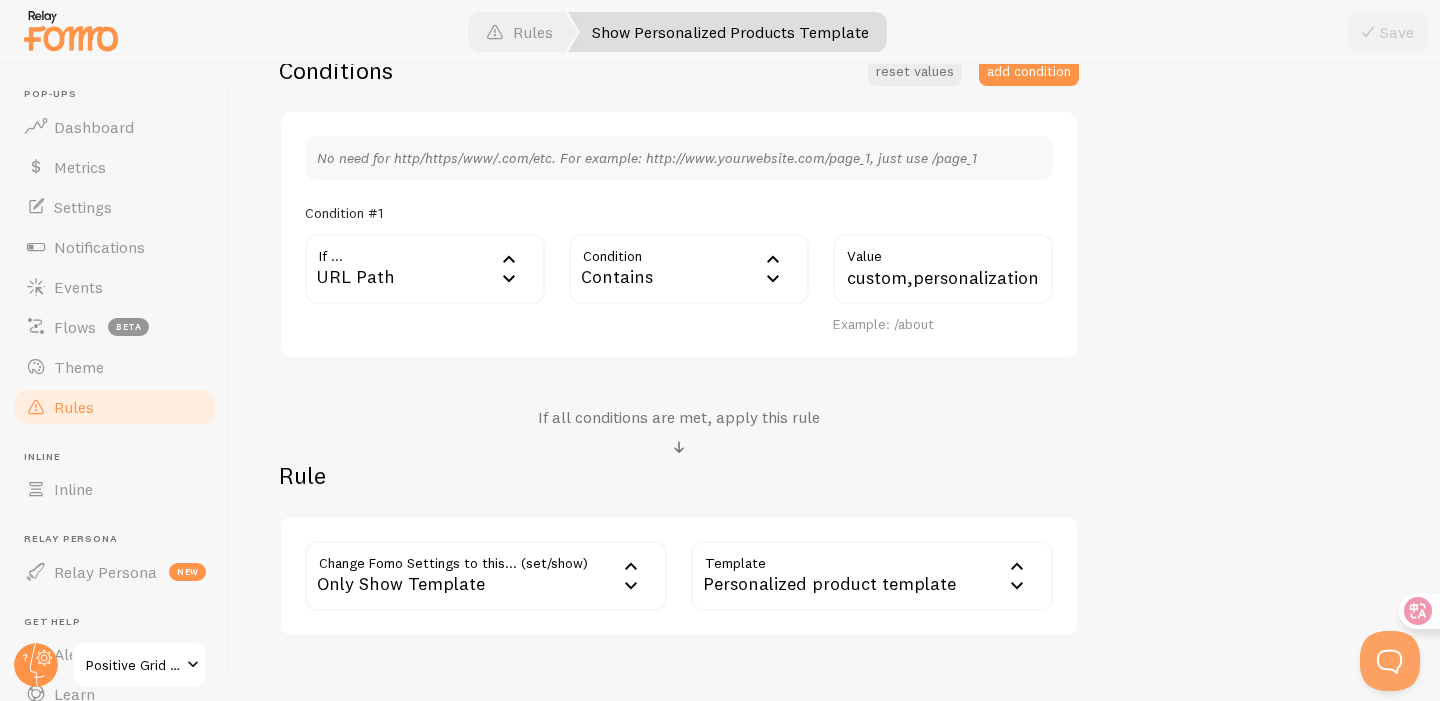 click on "Show Personalized Products Template   Title       Example: Checkout Page     Only Show Personalized Products Template   Description       Used to help keep track of your rules.   Conditions
reset values
add condition
No need for http/https/www/.com/etc. For example: http://www.yourwebsite.com/page_1, just use /page_1       Condition #1     If ...   url   URL Path       URL Path  URL Parameter  Home page  Mobile Browser  URL Host  CSS Selector        Condition   contains   Contains       Equals  Not Equal  Begins With  Contains  Does Not Contain        custom,personalization   Value       Example: /about     If all conditions are met, apply this rule     Rule   Change Fomo Settings to this... (set/show)   only_show_template   Only Show Template       Notifications  Do Not Show Template  Only Show Template  Max per page  Initial Delay  Display Interval  Loop notifications  Links to open in new tab  Position      Template" at bounding box center (835, 210) 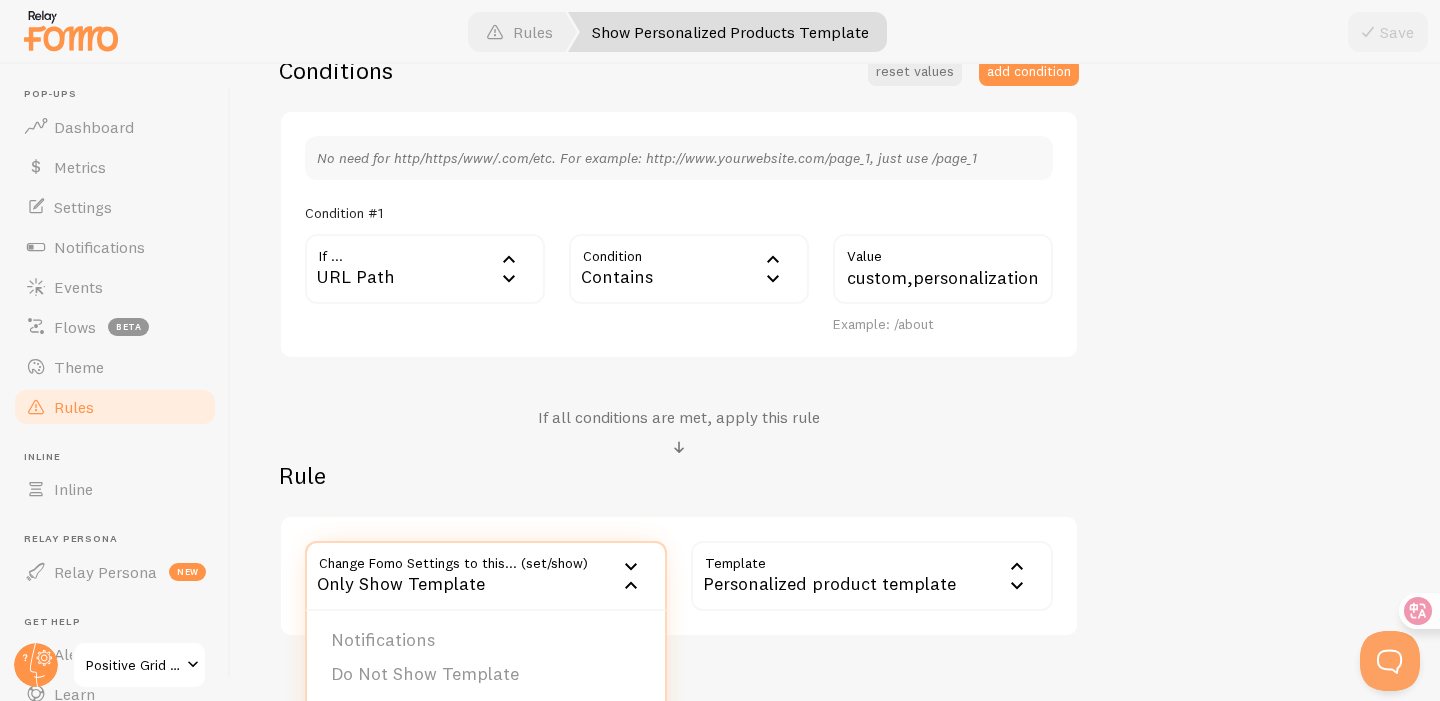 scroll, scrollTop: 624, scrollLeft: 0, axis: vertical 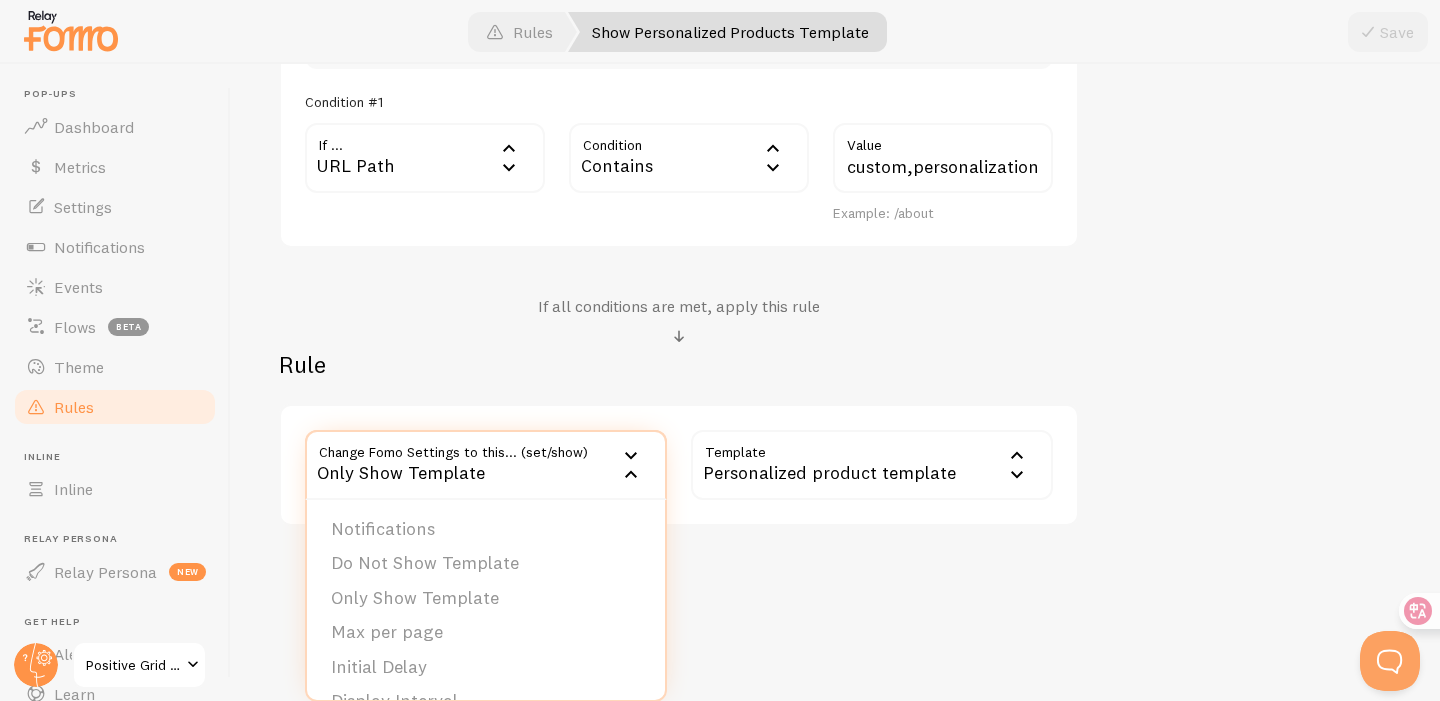 click on "Edit
Rule
Customize Fomo by page path and more, like hide Notifications on your About page
Help Article      Show Personalized Products Template   Title       Example: Checkout Page     Only Show Personalized Products Template   Description       Used to help keep track of your rules.   Conditions
reset values
add condition
No need for http/https/www/.com/etc. For example: http://www.yourwebsite.com/page_1, just use /page_1       Condition #1     If ...   url   URL Path       URL Path  URL Parameter  Home page  Mobile Browser  URL Host  CSS Selector        Condition   contains   Contains       Equals  Not Equal  Begins With  Contains  Does Not Contain        custom,personalization   Value       Example: /about     If all conditions are met, apply this rule     Rule   Change Fomo Settings to this... (set/show)   only_show_template   Only Show Template       Position" at bounding box center (835, 382) 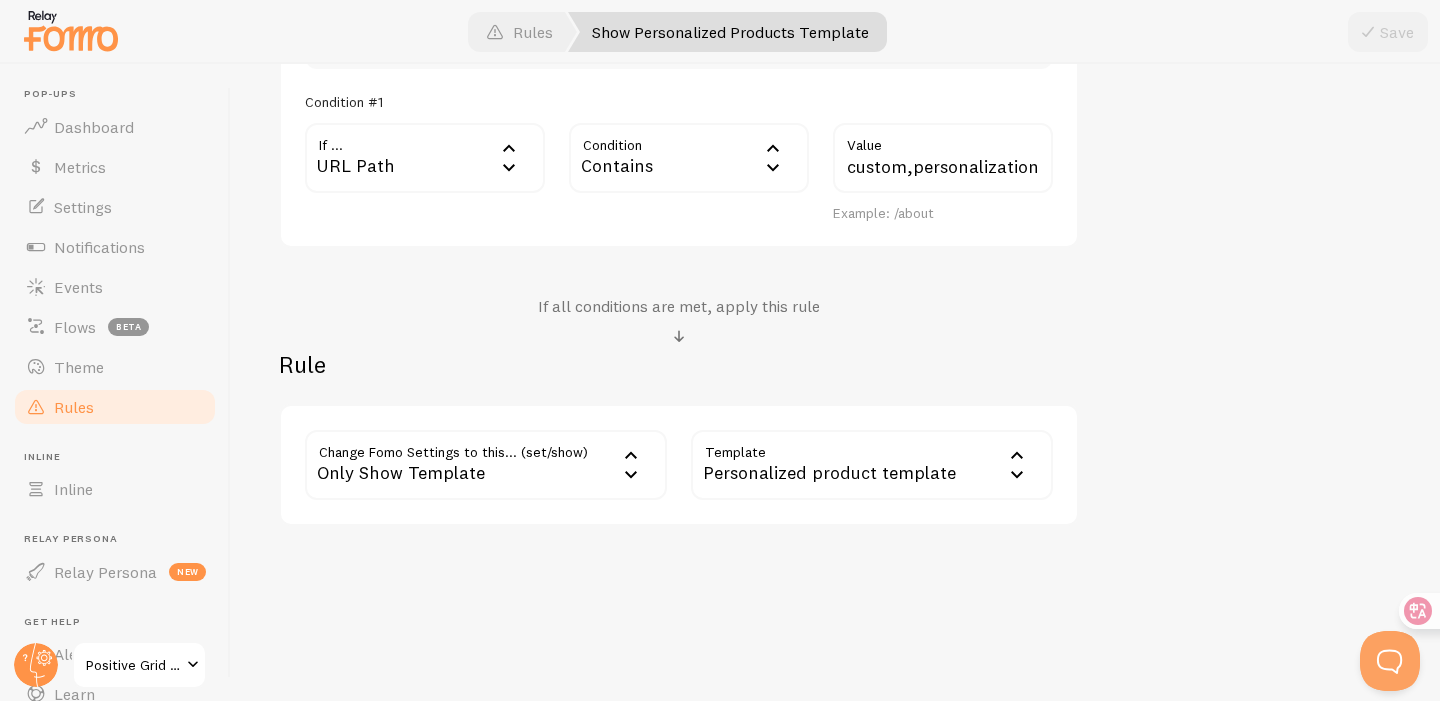 click on "Personalized product template" at bounding box center [872, 465] 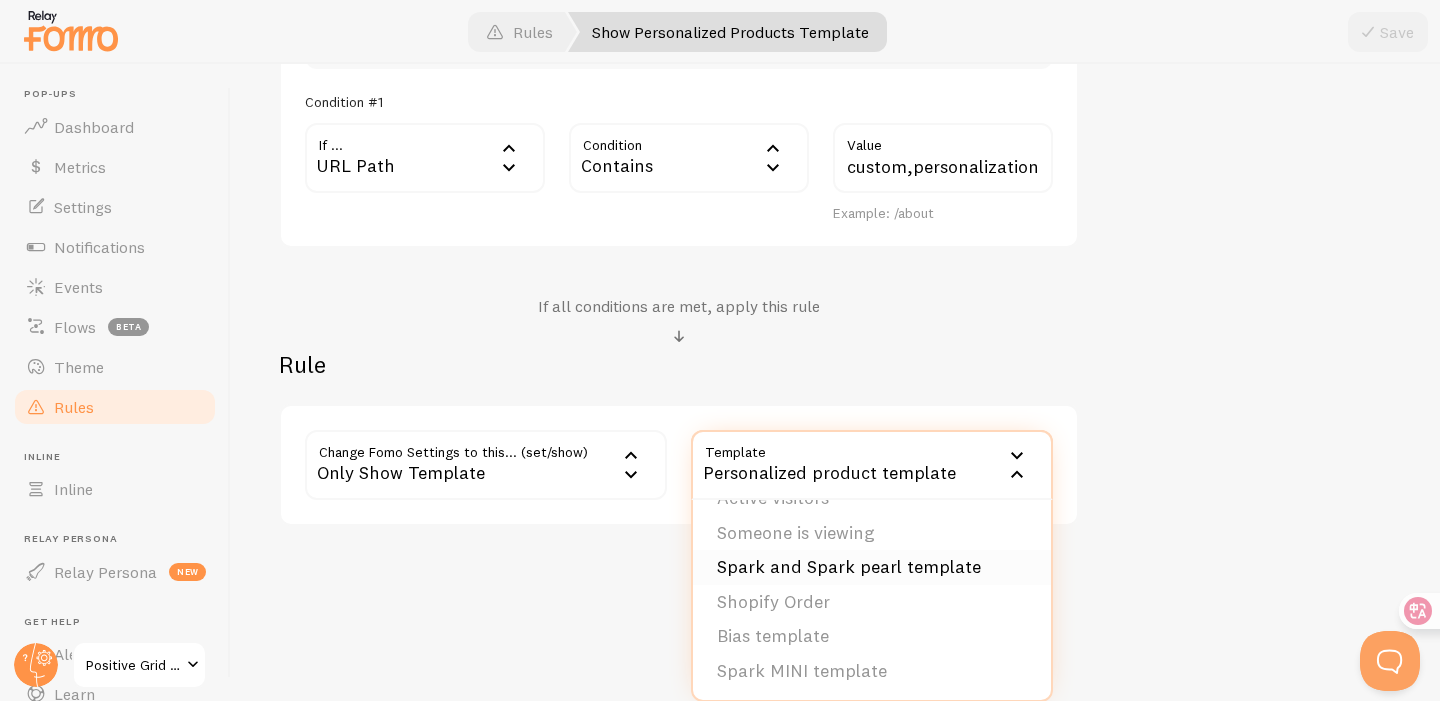 scroll, scrollTop: 0, scrollLeft: 0, axis: both 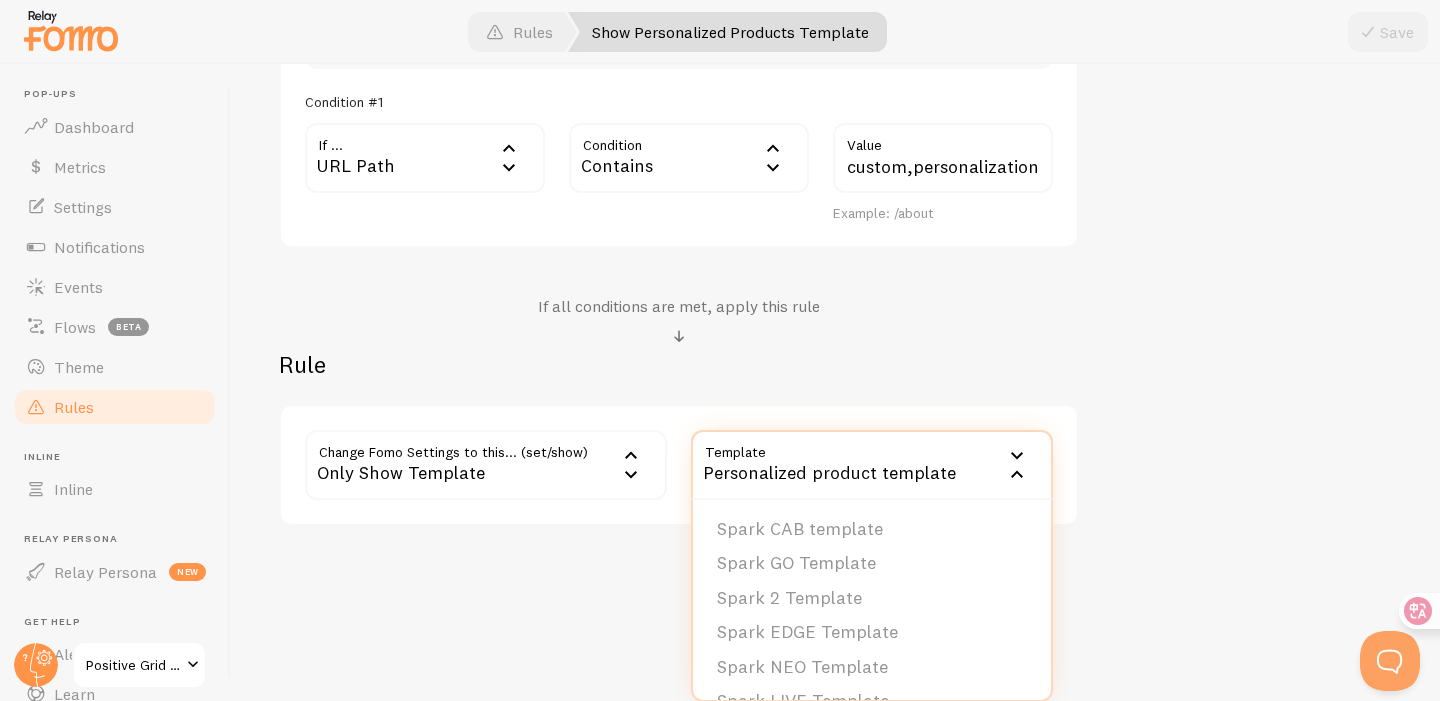 click on "Show Personalized Products Template   Title       Example: Checkout Page     Only Show Personalized Products Template   Description       Used to help keep track of your rules.   Conditions
reset values
add condition
No need for http/https/www/.com/etc. For example: http://www.yourwebsite.com/page_1, just use /page_1       Condition #1     If ...   url   URL Path       URL Path  URL Parameter  Home page  Mobile Browser  URL Host  CSS Selector        Condition   contains   Contains       Equals  Not Equal  Begins With  Contains  Does Not Contain        custom,personalization   Value       Example: /about     If all conditions are met, apply this rule     Rule   Change Fomo Settings to this... (set/show)   only_show_template   Only Show Template       Notifications  Do Not Show Template  Only Show Template  Max per page  Initial Delay  Display Interval  Loop notifications  Links to open in new tab  Position      Template" at bounding box center [835, 99] 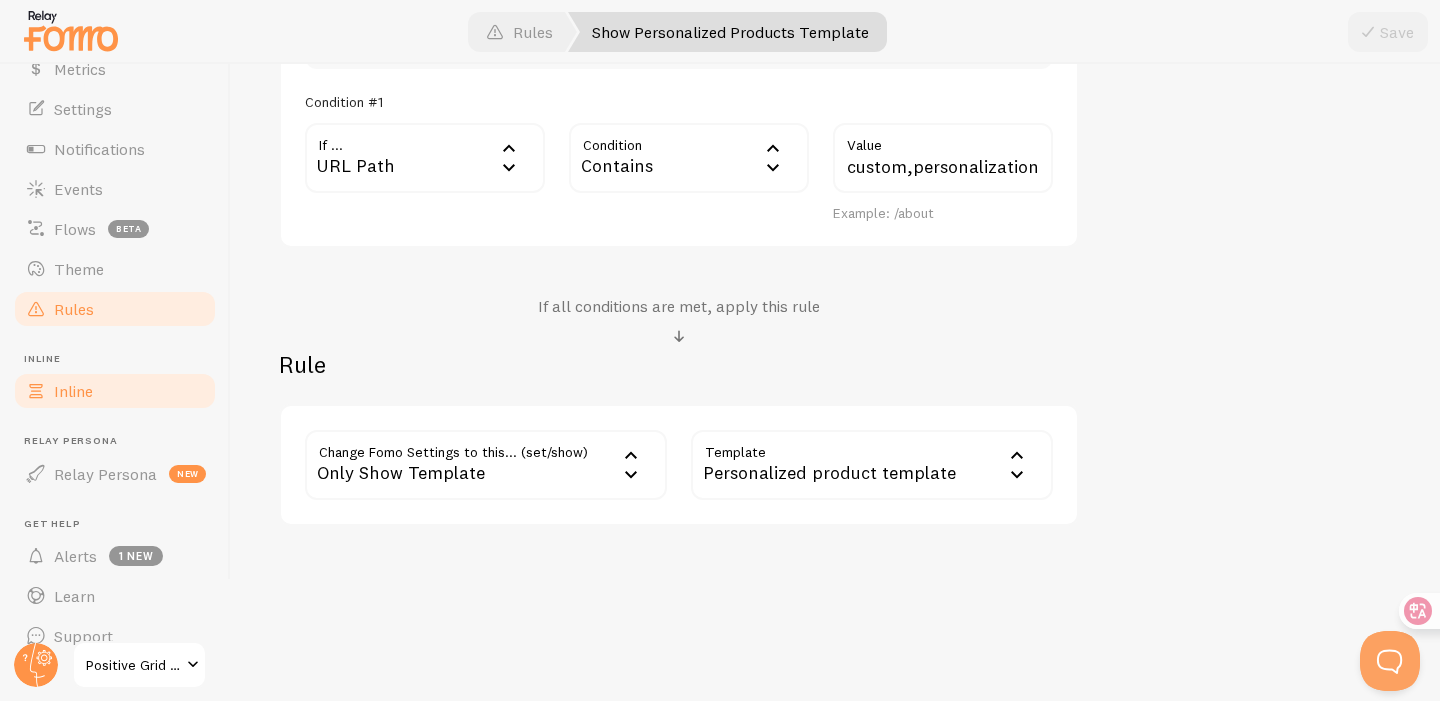 scroll, scrollTop: 125, scrollLeft: 0, axis: vertical 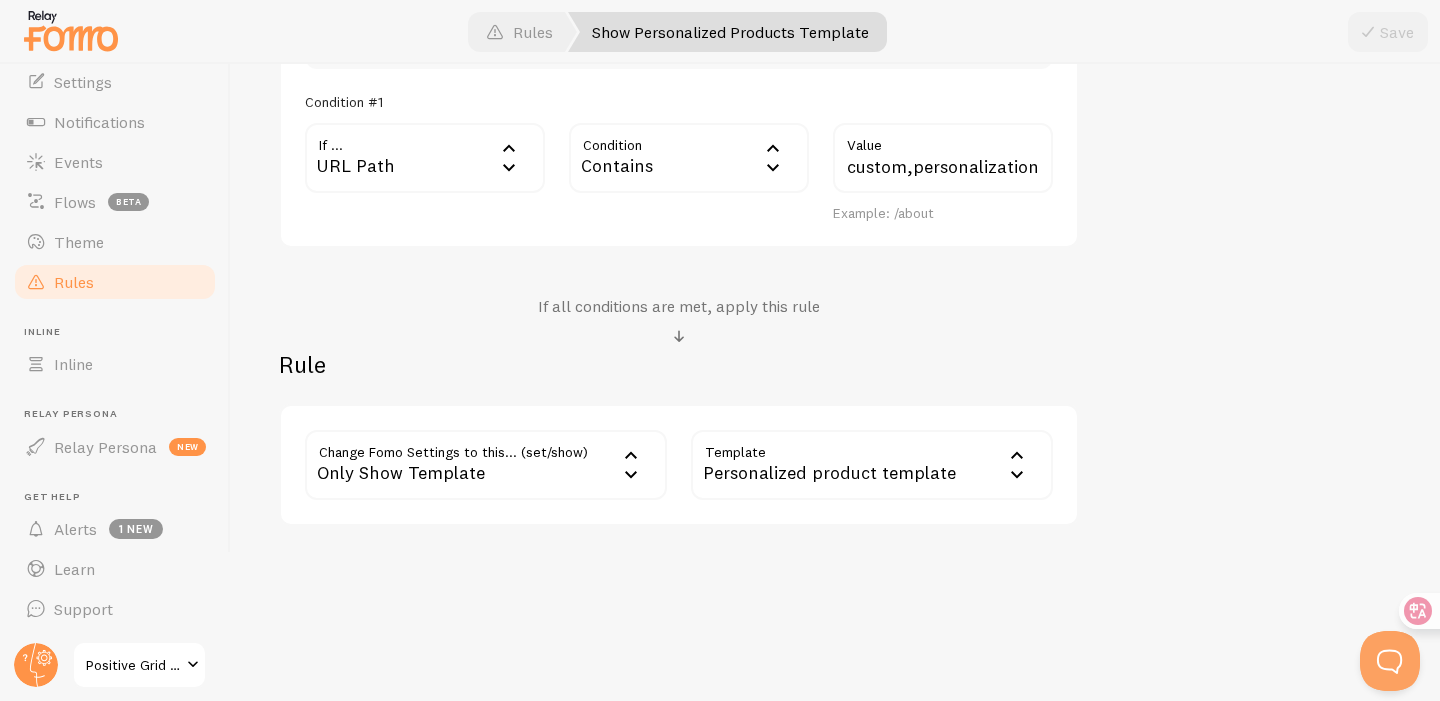 click on "Only Show Template" at bounding box center (486, 465) 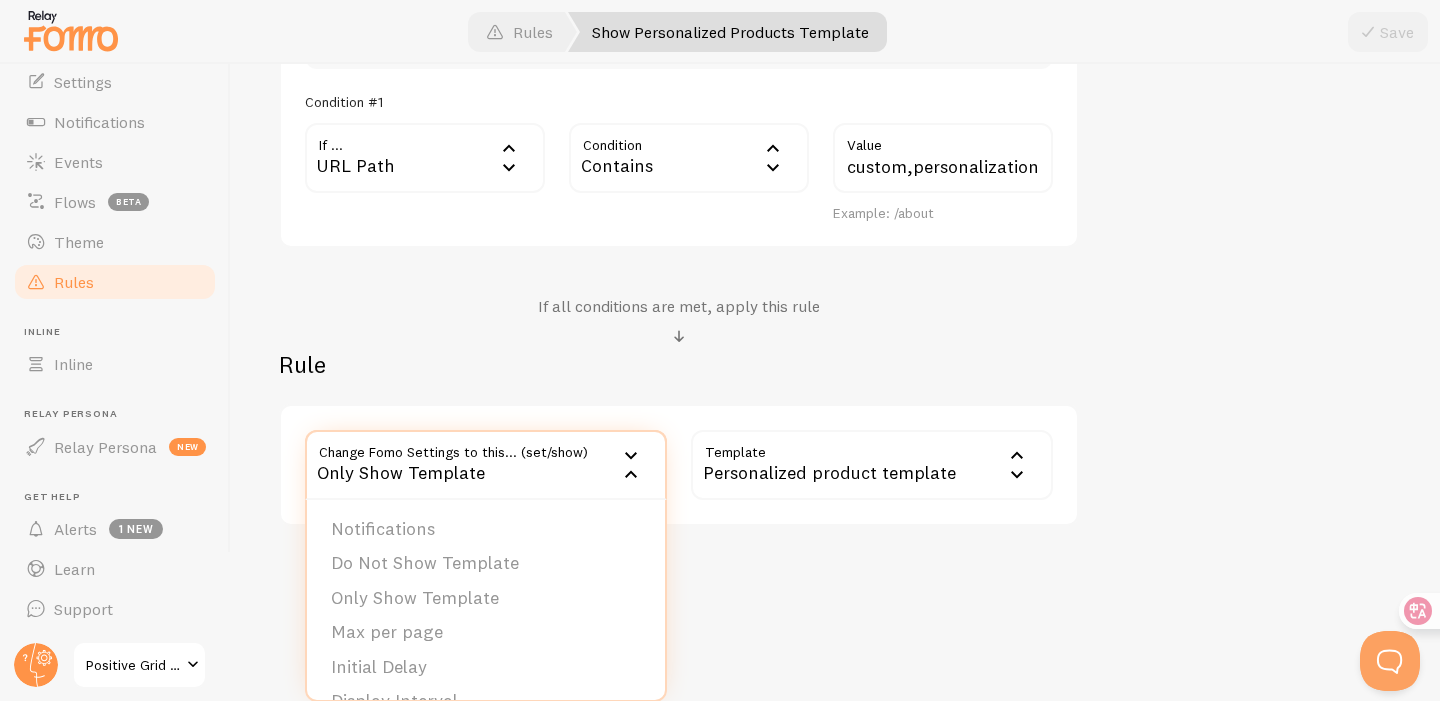 click on "Edit
Rule
Customize Fomo by page path and more, like hide Notifications on your About page
Help Article      Show Personalized Products Template   Title       Example: Checkout Page     Only Show Personalized Products Template   Description       Used to help keep track of your rules.   Conditions
reset values
add condition
No need for http/https/www/.com/etc. For example: http://www.yourwebsite.com/page_1, just use /page_1       Condition #1     If ...   url   URL Path       URL Path  URL Parameter  Home page  Mobile Browser  URL Host  CSS Selector        Condition   contains   Contains       Equals  Not Equal  Begins With  Contains  Does Not Contain        custom,personalization   Value       Example: /about     If all conditions are met, apply this rule     Rule   Change Fomo Settings to this... (set/show)   only_show_template   Only Show Template       Position" at bounding box center (835, 382) 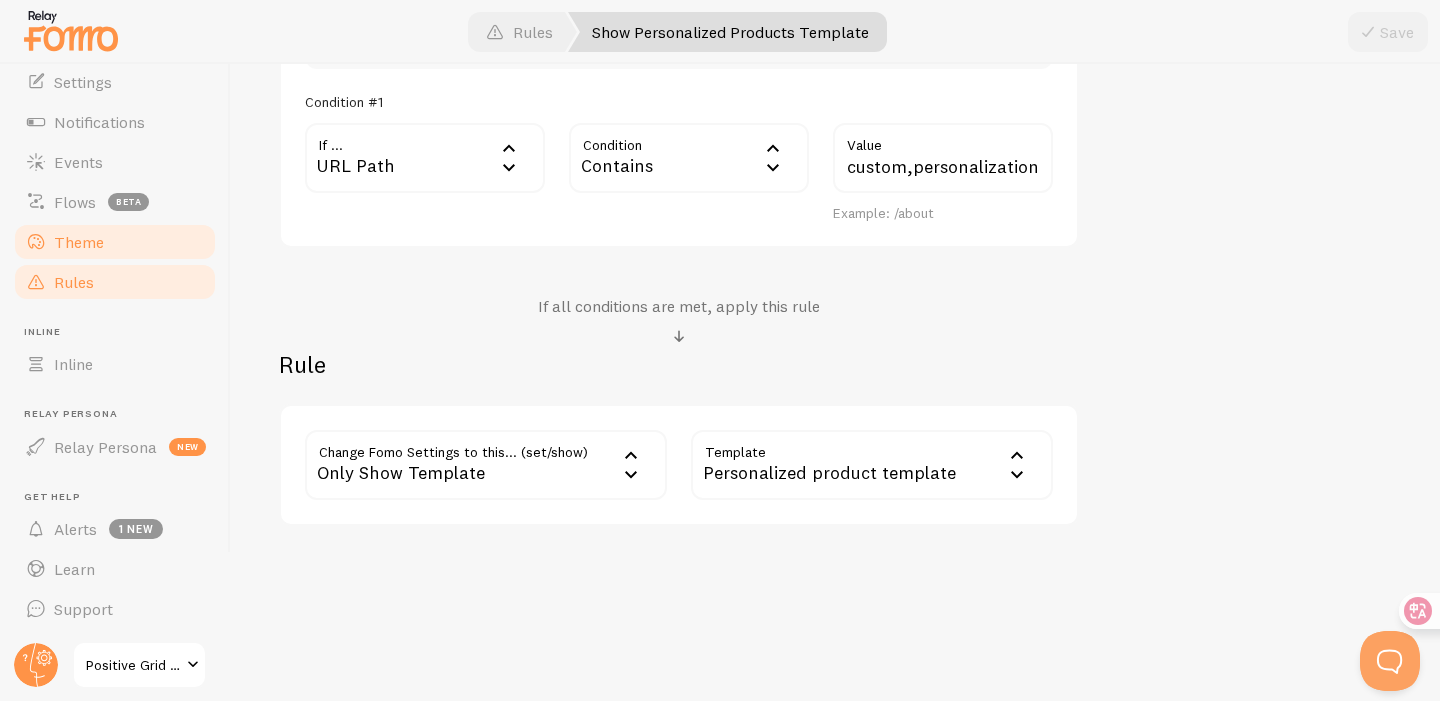 click on "Theme" at bounding box center [79, 242] 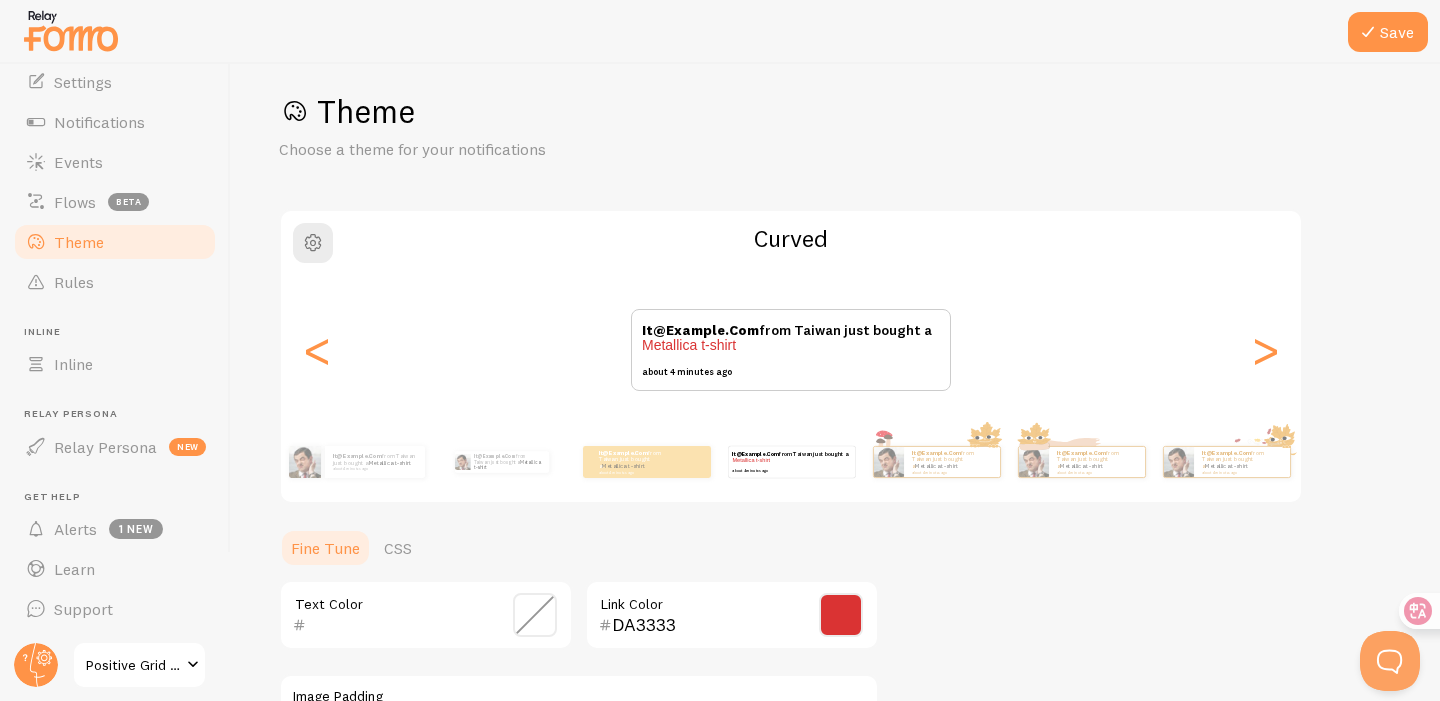 scroll, scrollTop: 0, scrollLeft: 0, axis: both 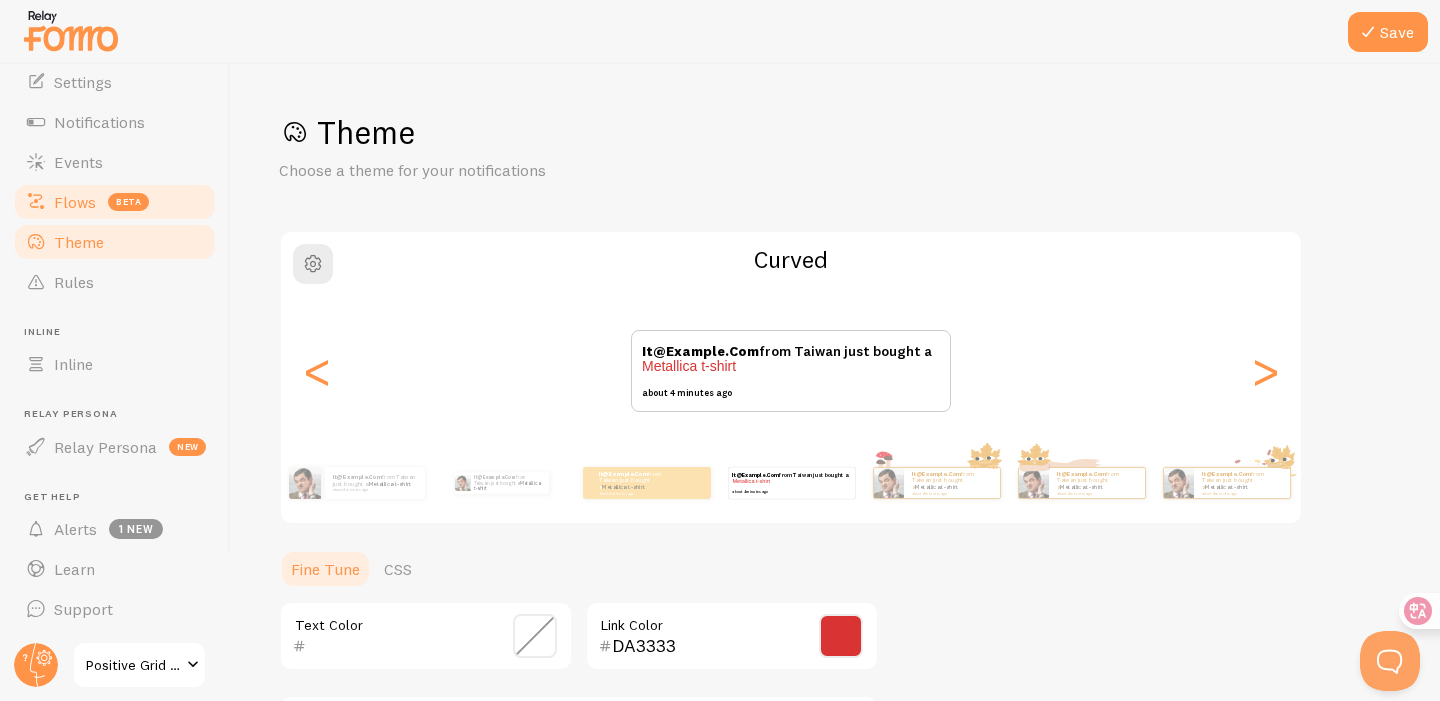 click on "Flows" at bounding box center [75, 202] 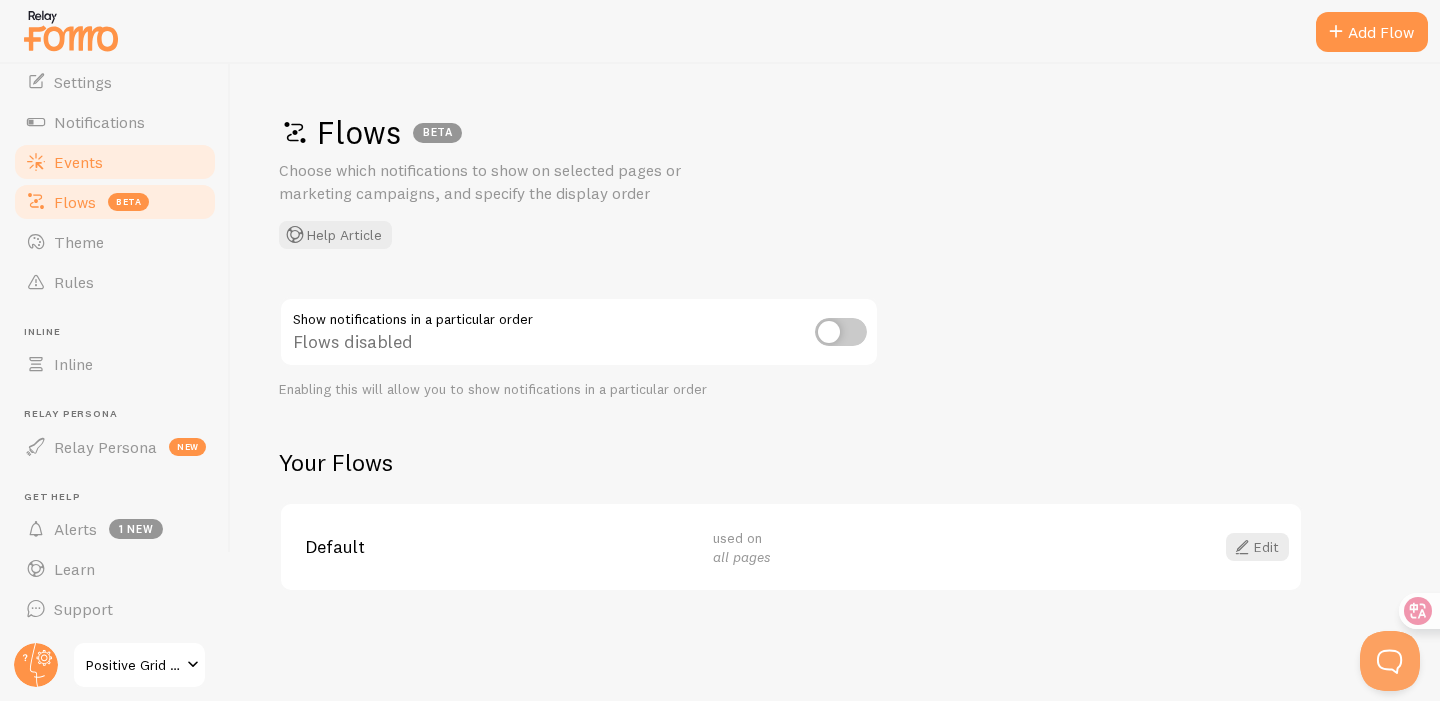 click on "Events" at bounding box center [78, 162] 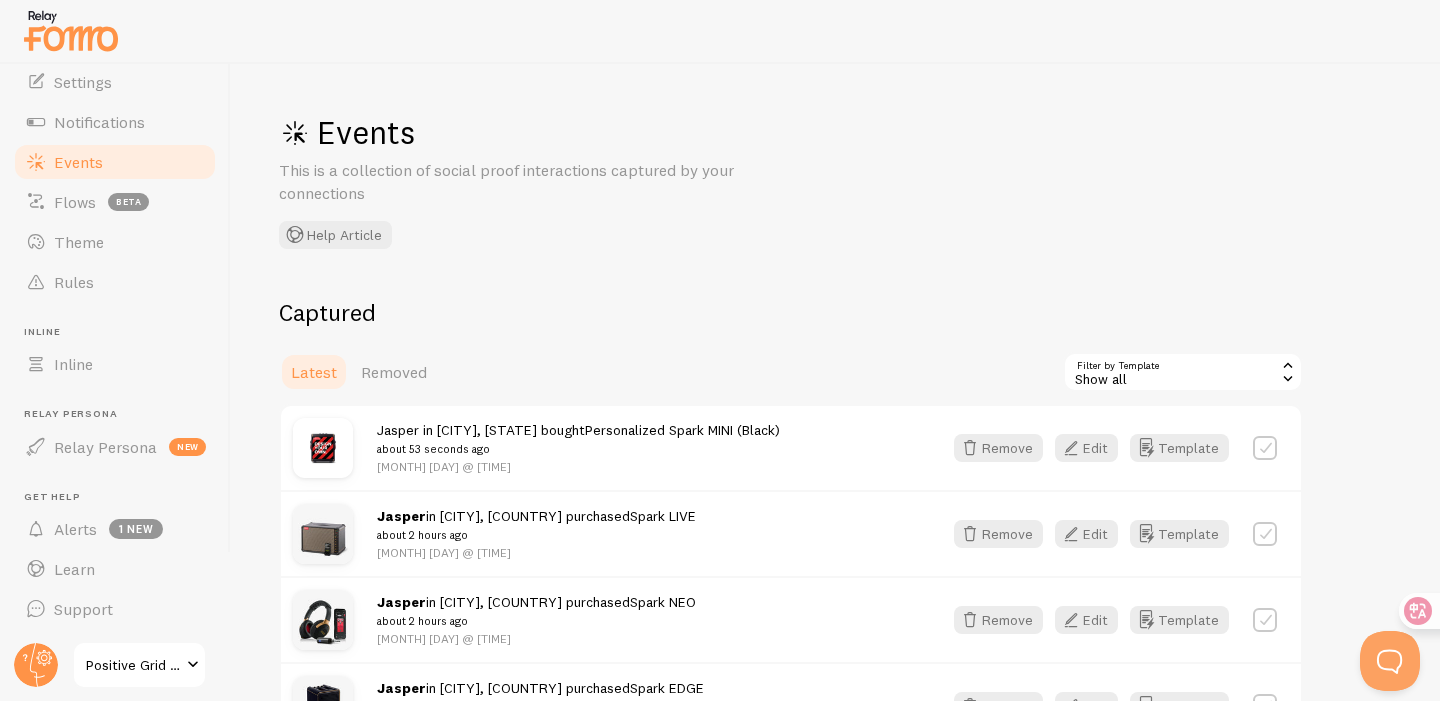scroll, scrollTop: 12, scrollLeft: 0, axis: vertical 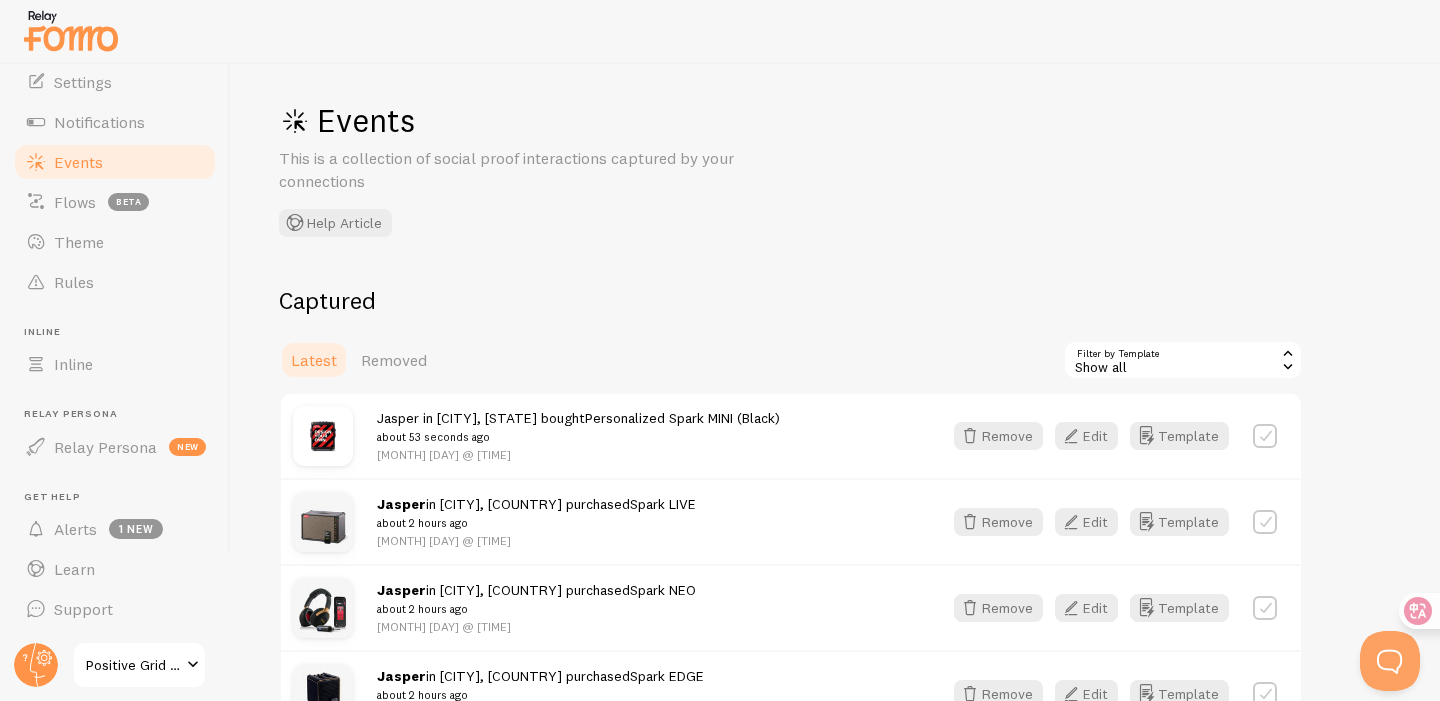 click on "Personalized Spark MINI (Black)" at bounding box center [682, 418] 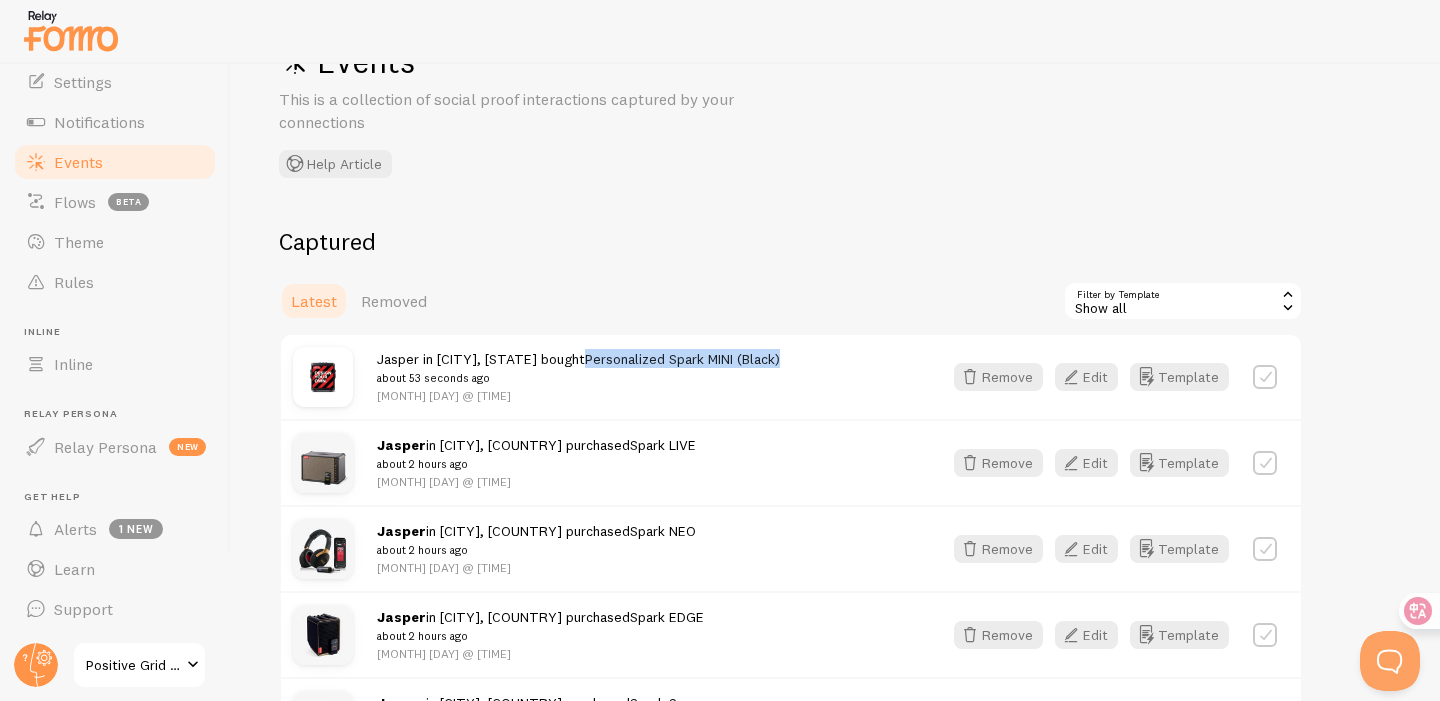 scroll, scrollTop: 72, scrollLeft: 0, axis: vertical 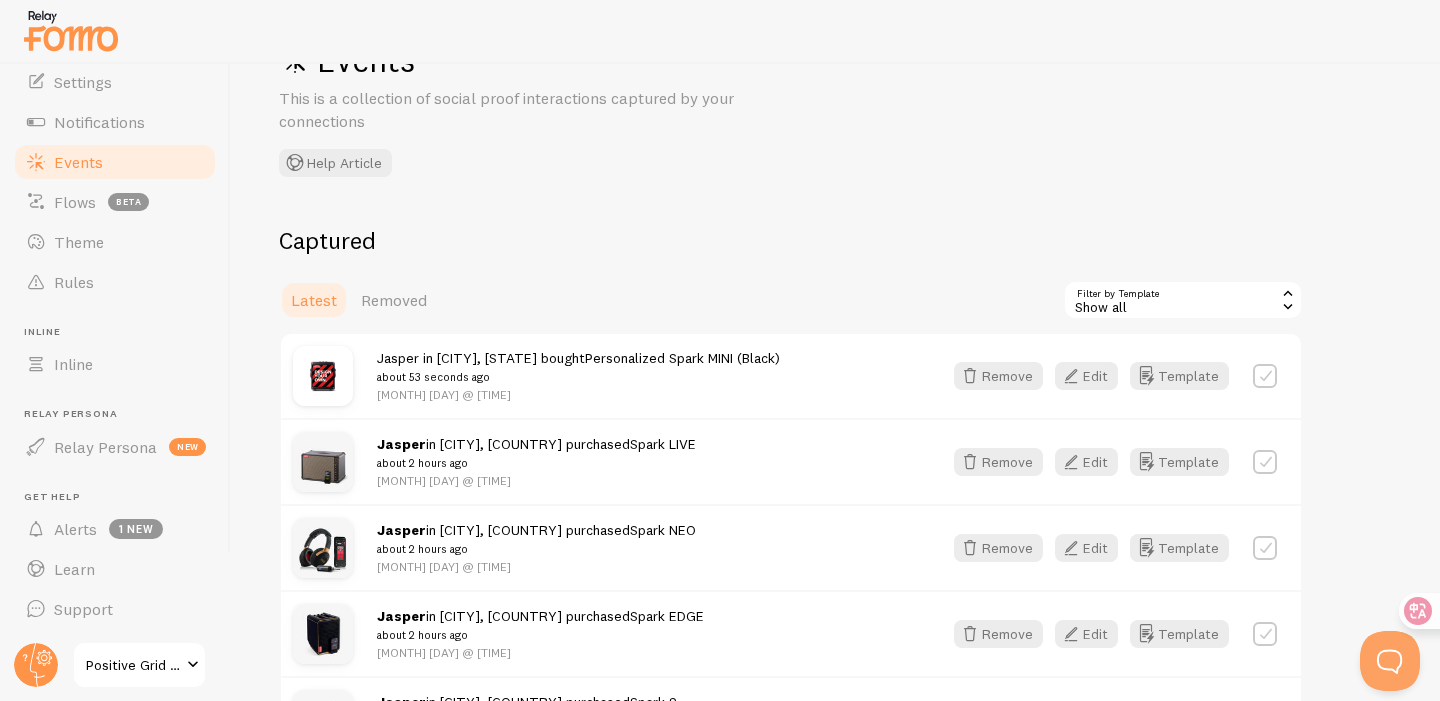 click on "Jasper  in [CITY], [STATE] purchased  Spark LIVE   about 2 hours ago" at bounding box center [536, 453] 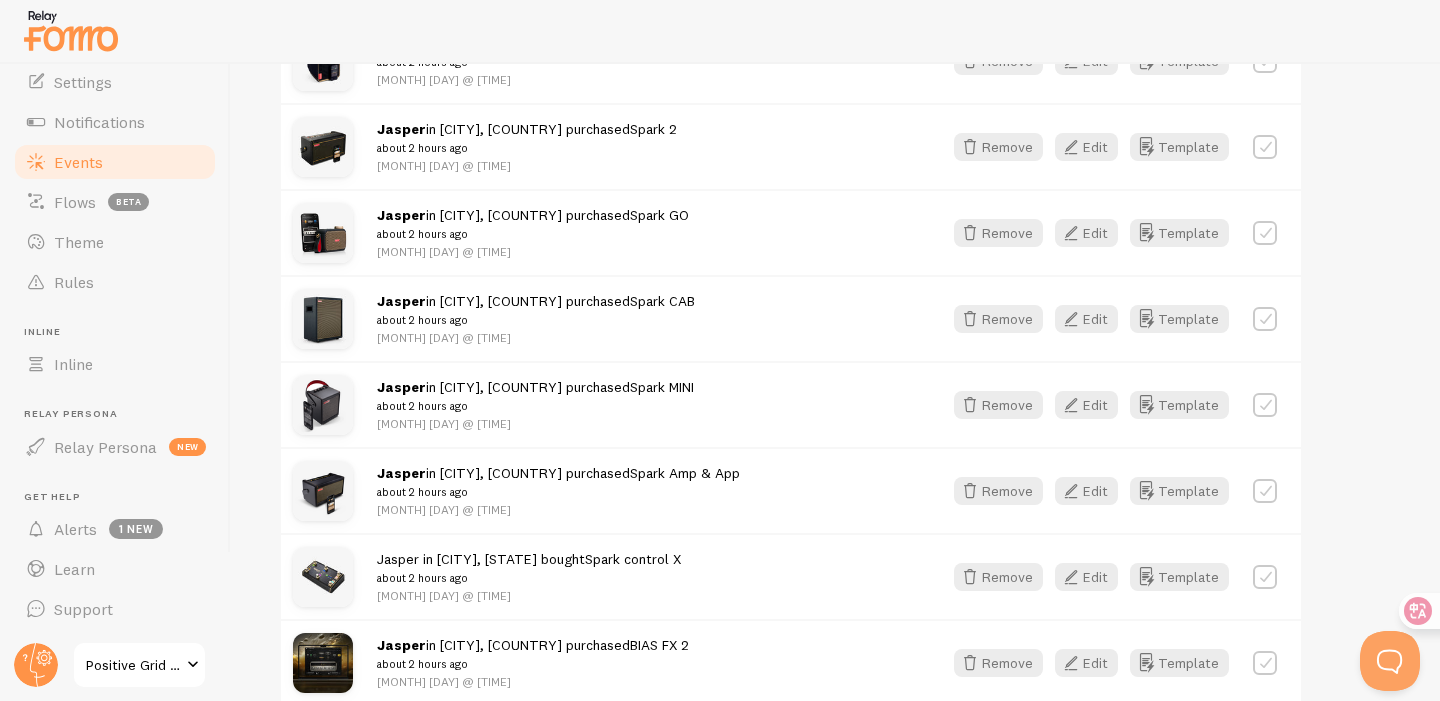 scroll, scrollTop: 0, scrollLeft: 0, axis: both 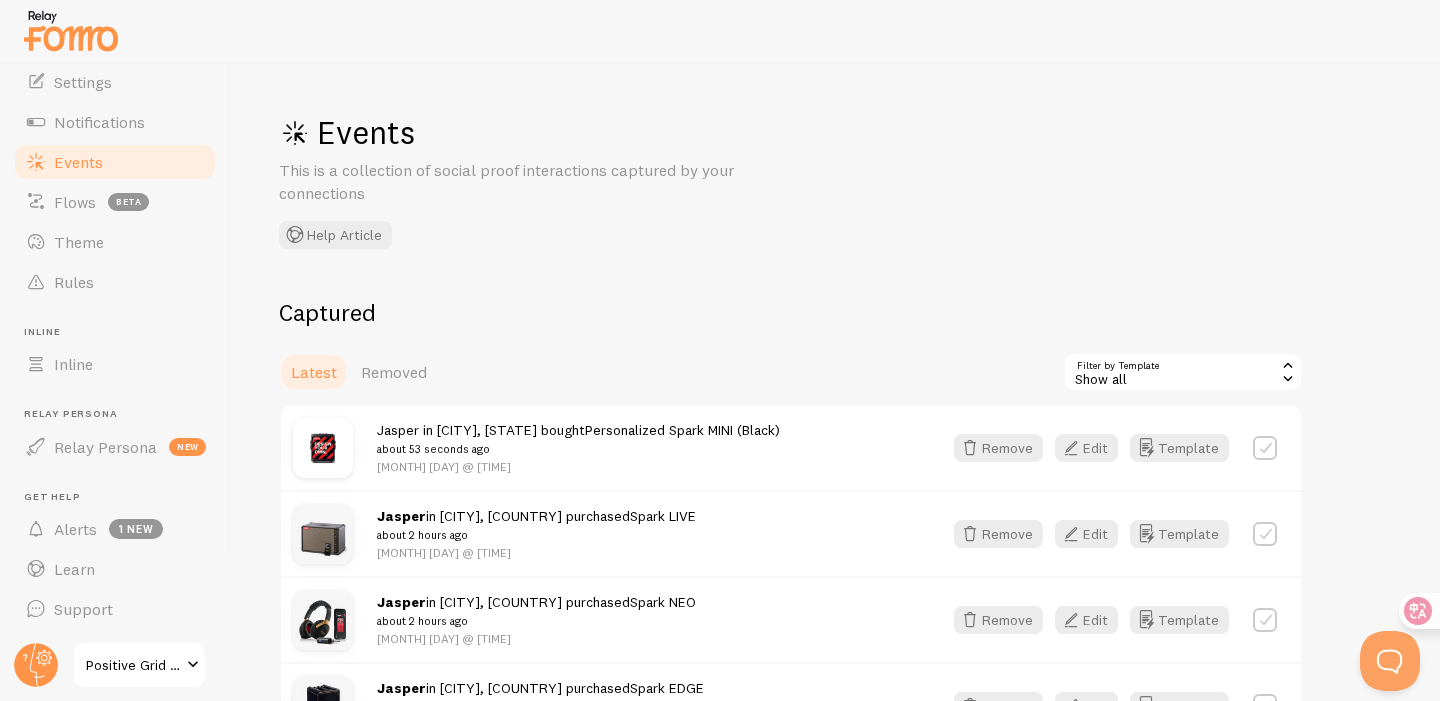 click on "Jasper in [CITY], [STATE] bought  Personalized Spark MINI (Black)   about 53 seconds ago" at bounding box center [578, 439] 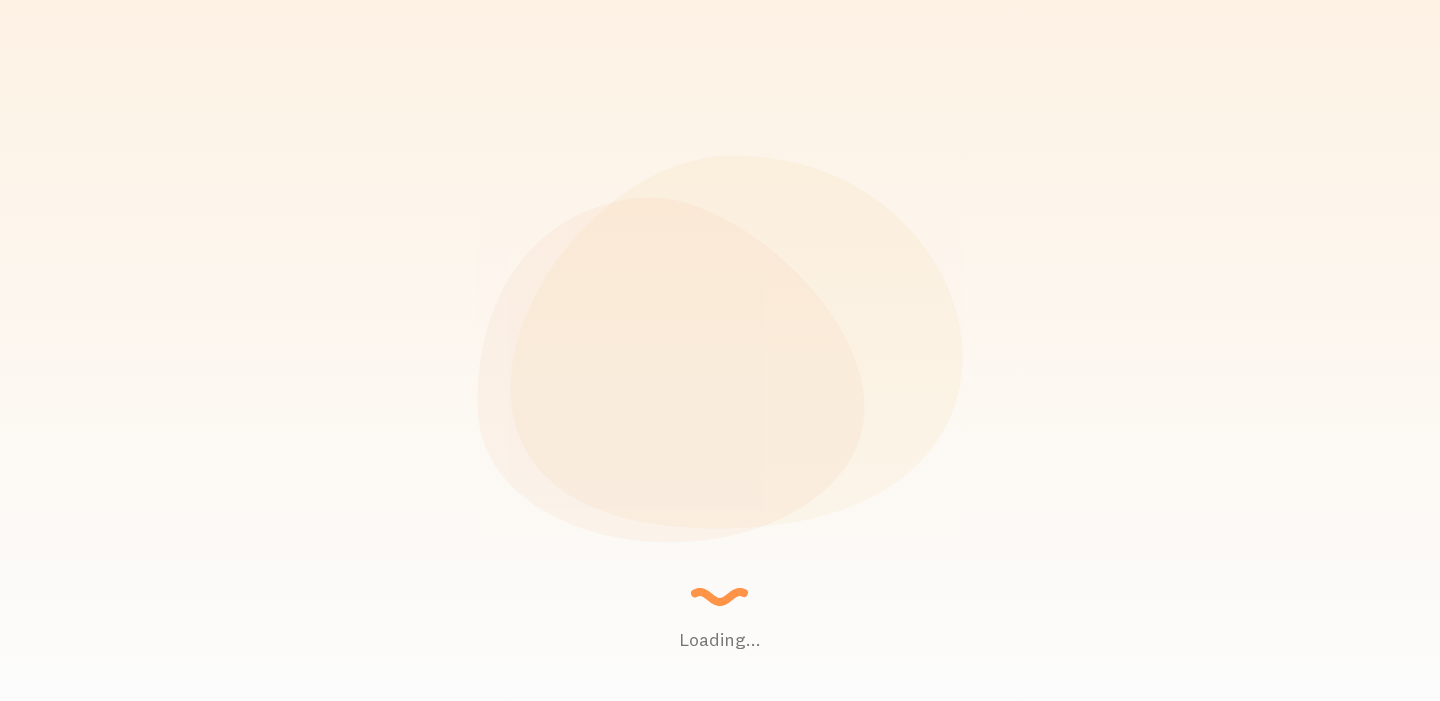 scroll, scrollTop: 0, scrollLeft: 0, axis: both 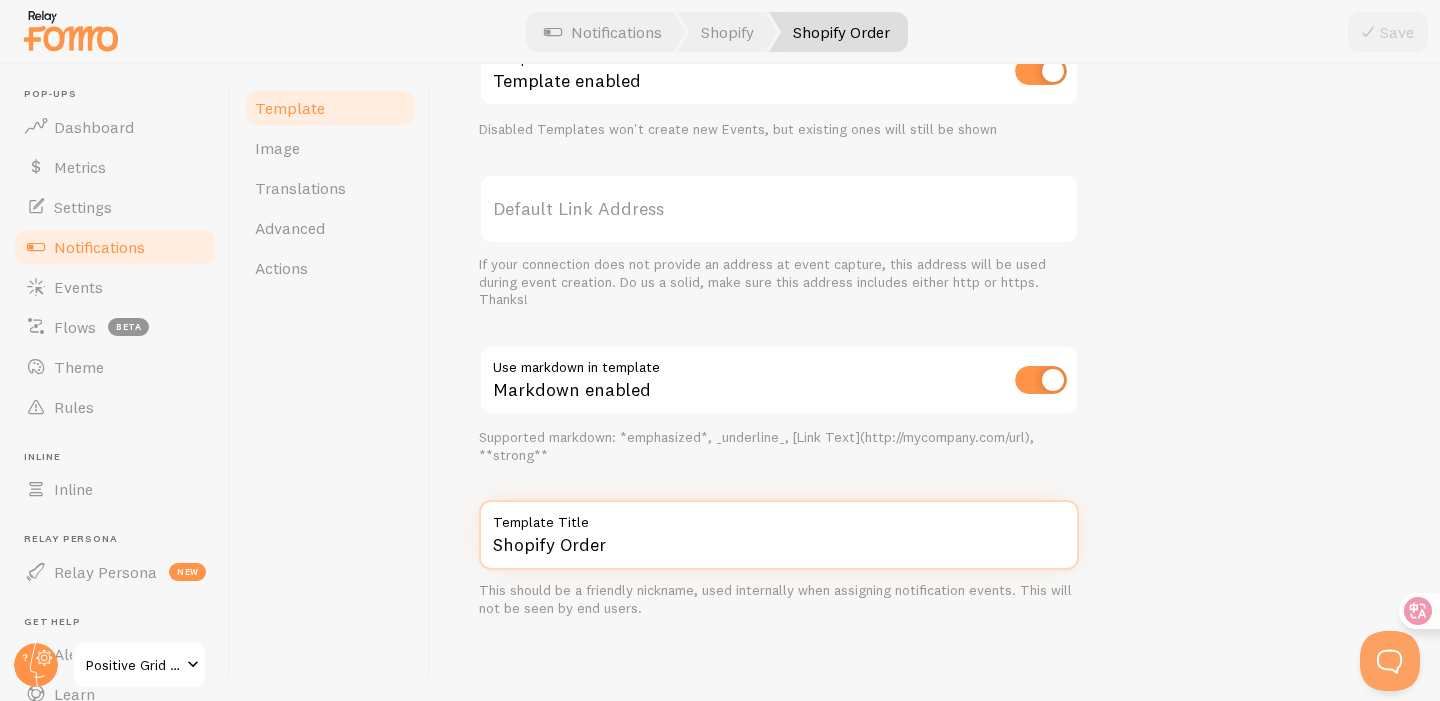 click on "Shopify Order" at bounding box center [779, 535] 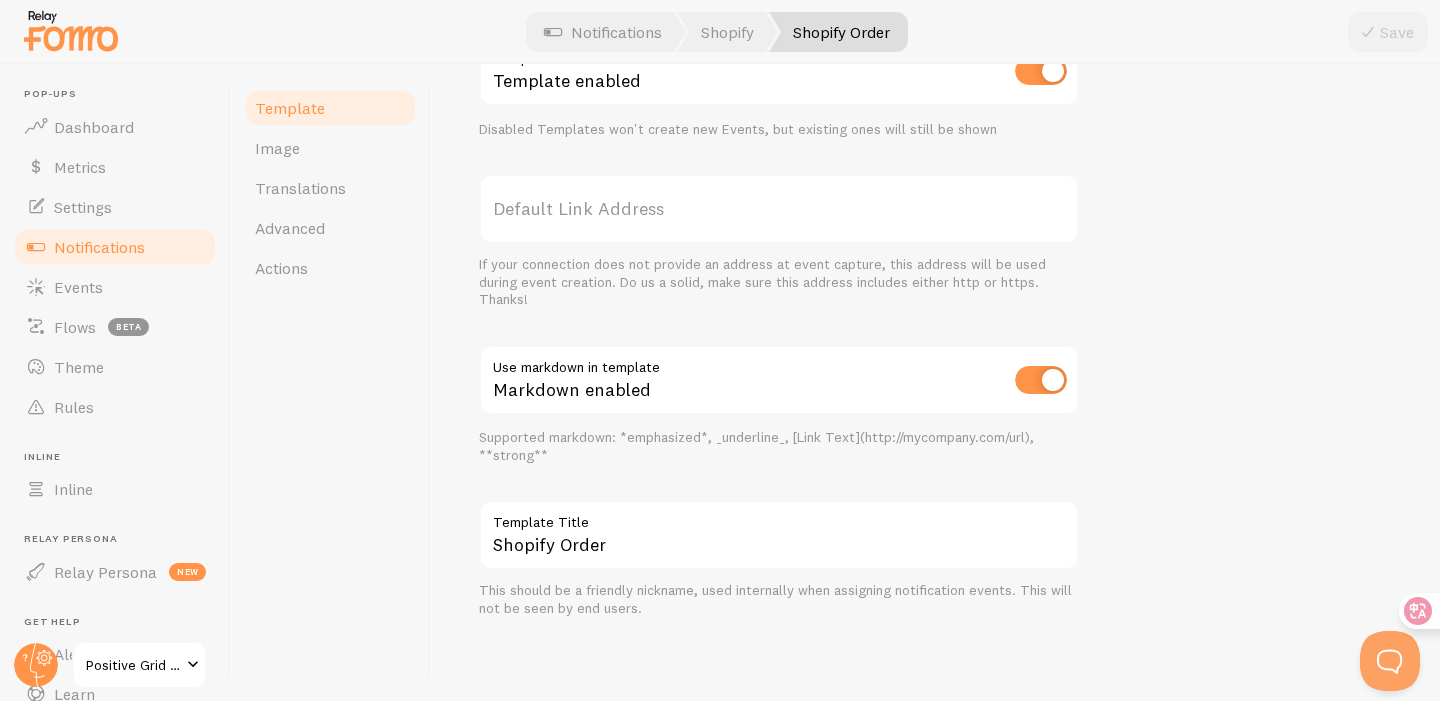 click on "John in San Francisco, California bought  Golden Jeans   about 4 minutes ago   {{ first_name | fallback [Someone] }} in {{ city | fallback [somewhere cool] }}, {{ province | fallback [] }} bought {{ title_with_link | fallback [something] }} {{ time_ago }}   Notification Message         Variables
first_name
city
province
country
recipient_name
title
title_with_link
amount
initials
url
variant_title
product_tags
time_ago   Filters   default   truncate   propercase   color   number   trim_after   bold
View all
Settings         Template   Template enabled   Disabled Templates won't create new Events, but existing ones will still be shown       Default Link Address             Use markdown in template   Markdown enabled       Shopify Order   Template Title" at bounding box center [935, 46] 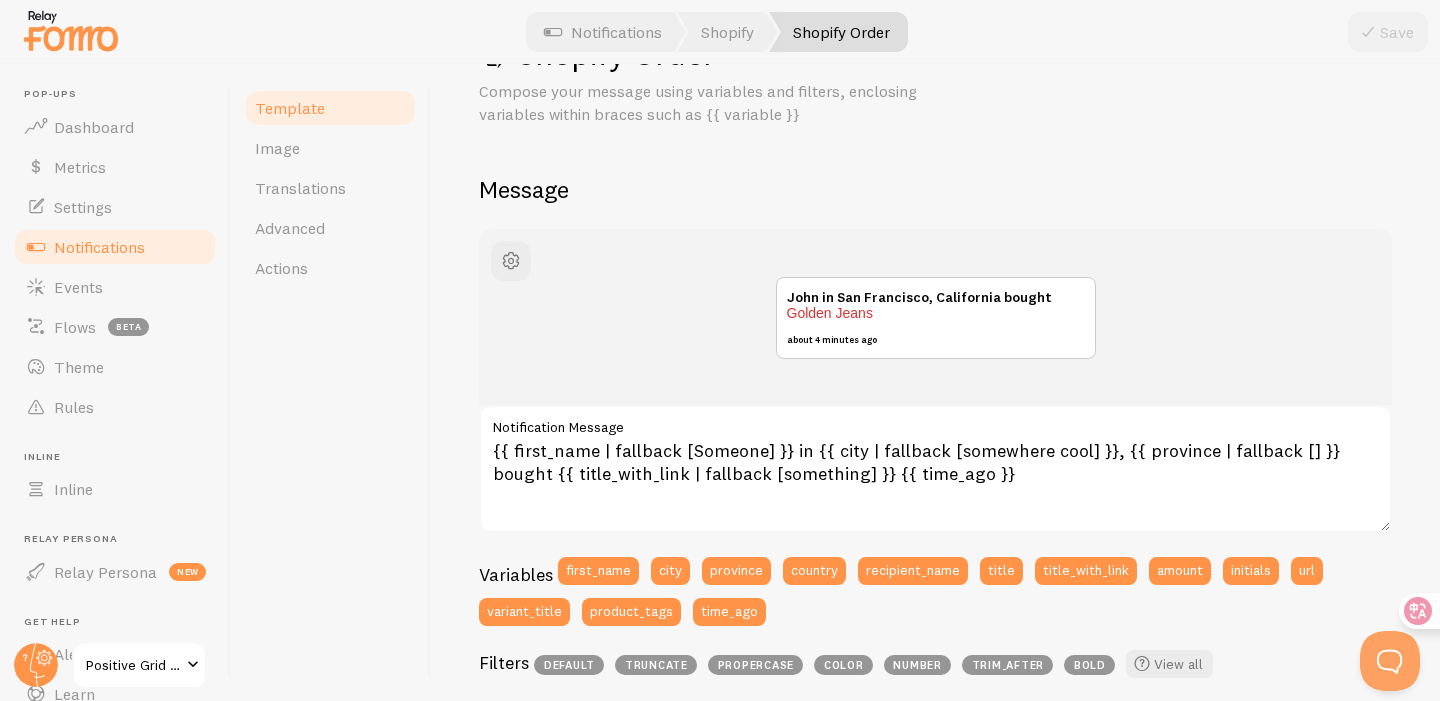 scroll, scrollTop: 66, scrollLeft: 0, axis: vertical 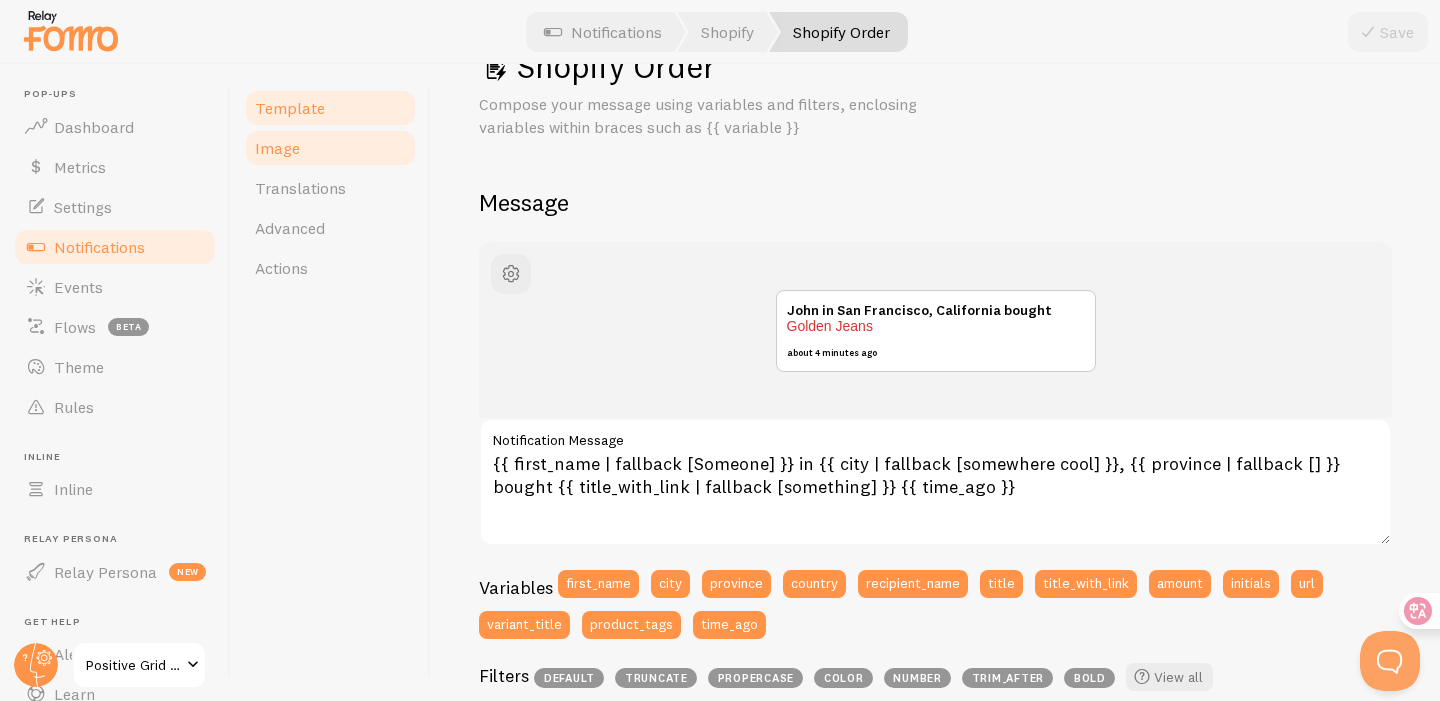click on "Image" at bounding box center [277, 148] 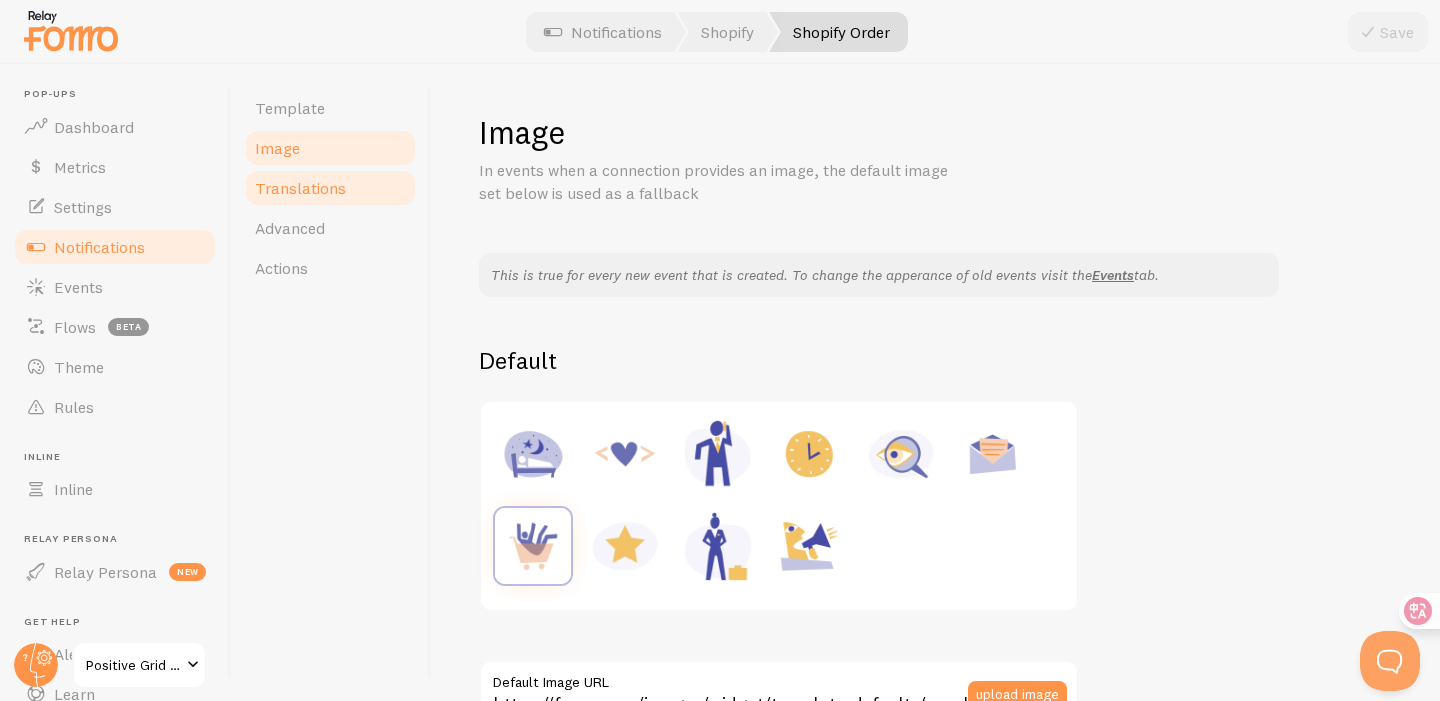 click on "Translations" at bounding box center (300, 188) 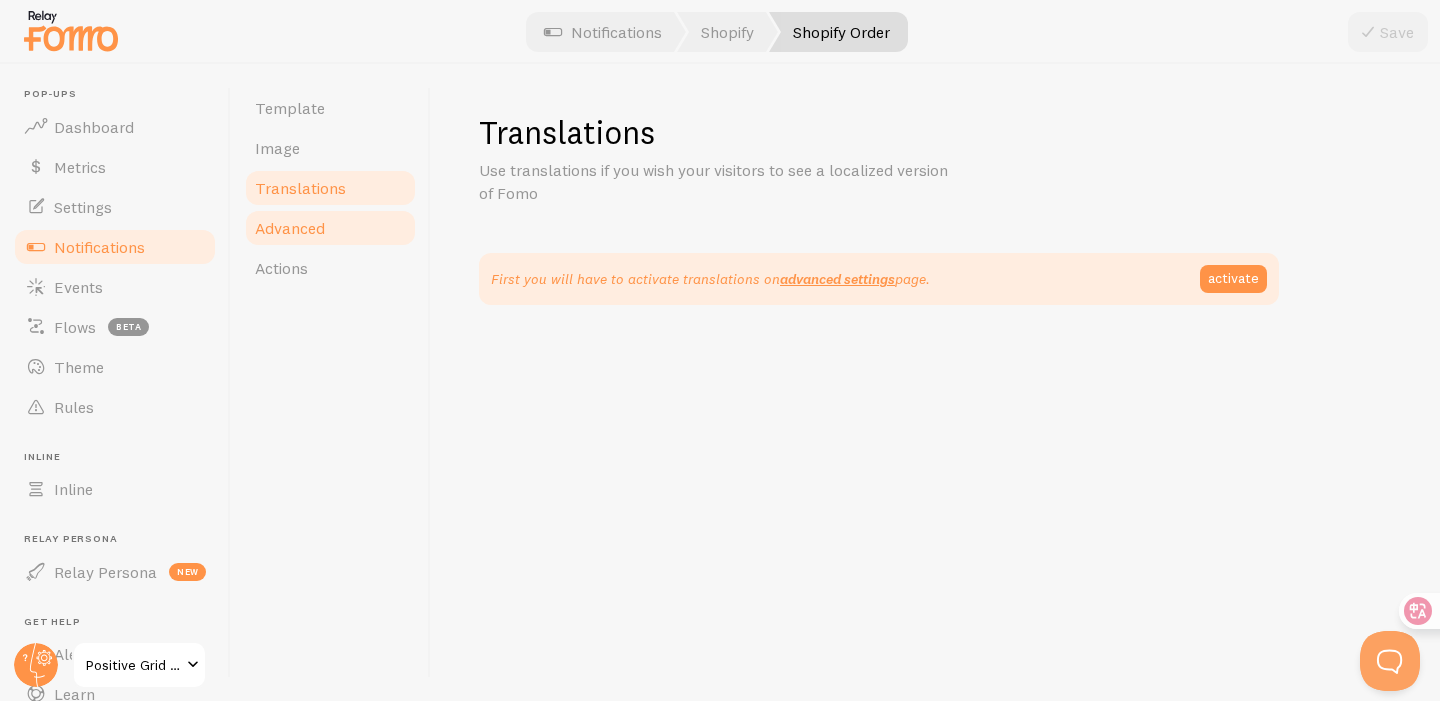 click on "Advanced" at bounding box center (330, 228) 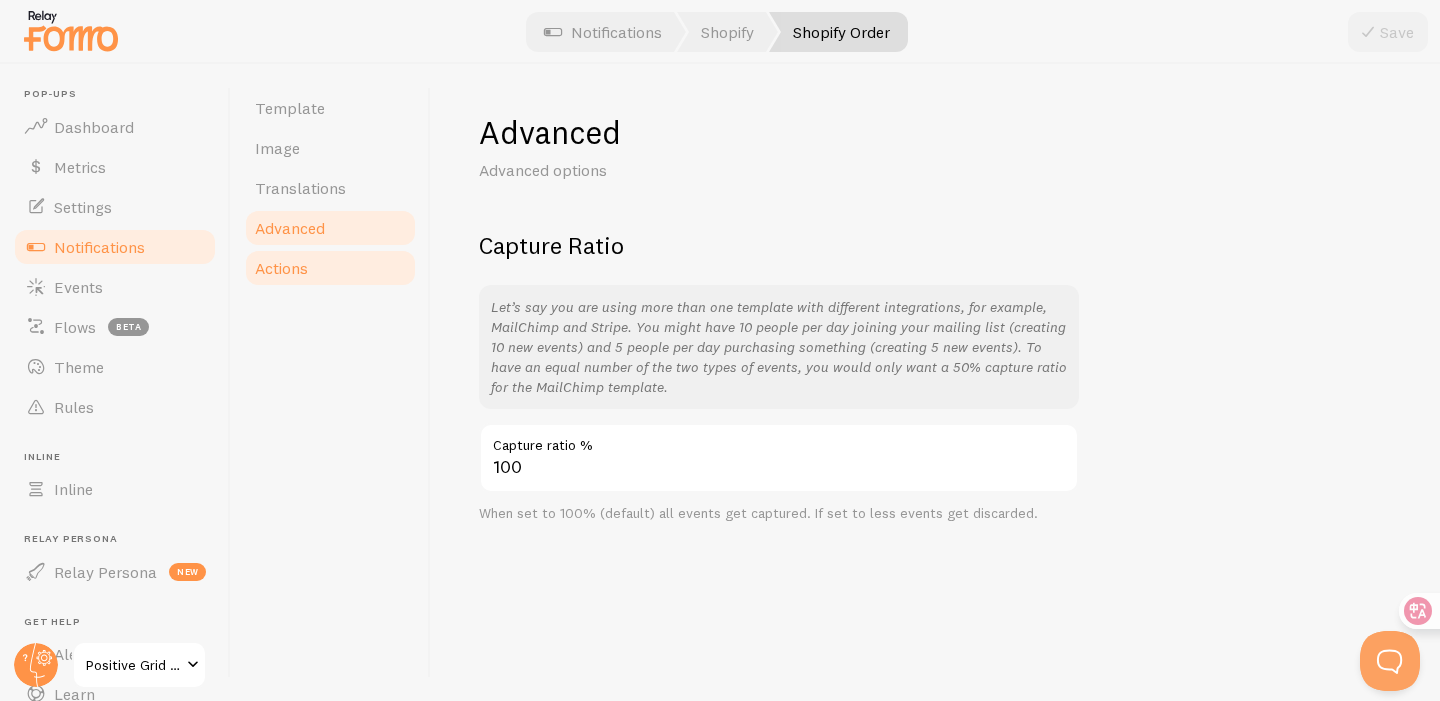 click on "Actions" at bounding box center [281, 268] 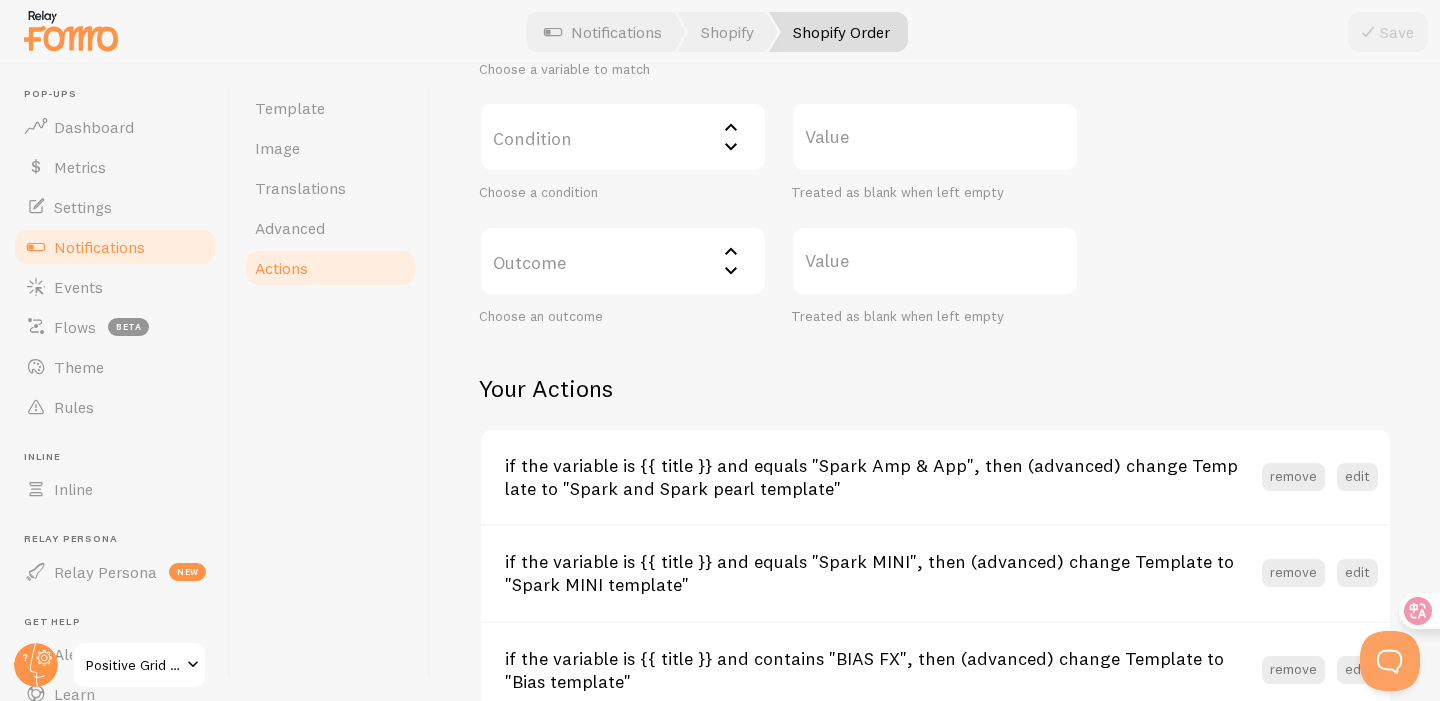 scroll, scrollTop: 597, scrollLeft: 0, axis: vertical 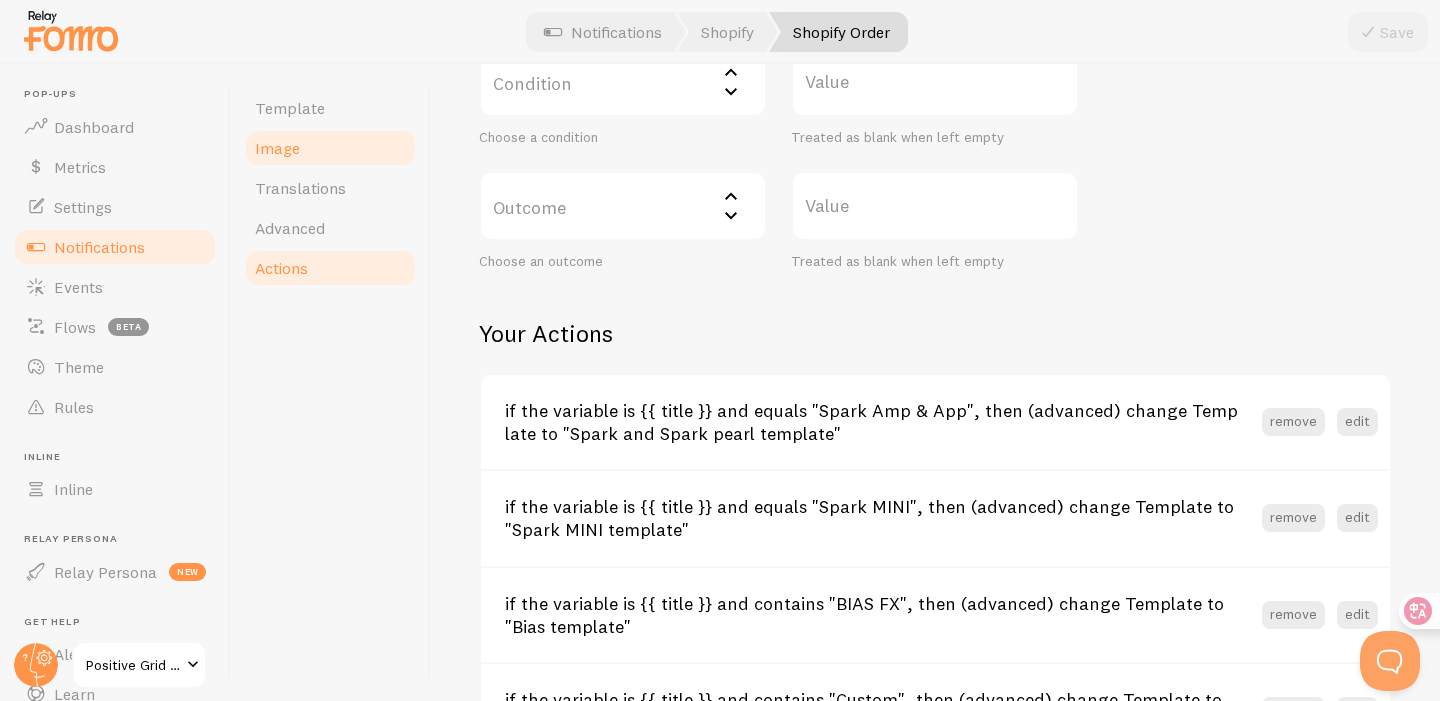 click on "Image" at bounding box center [330, 148] 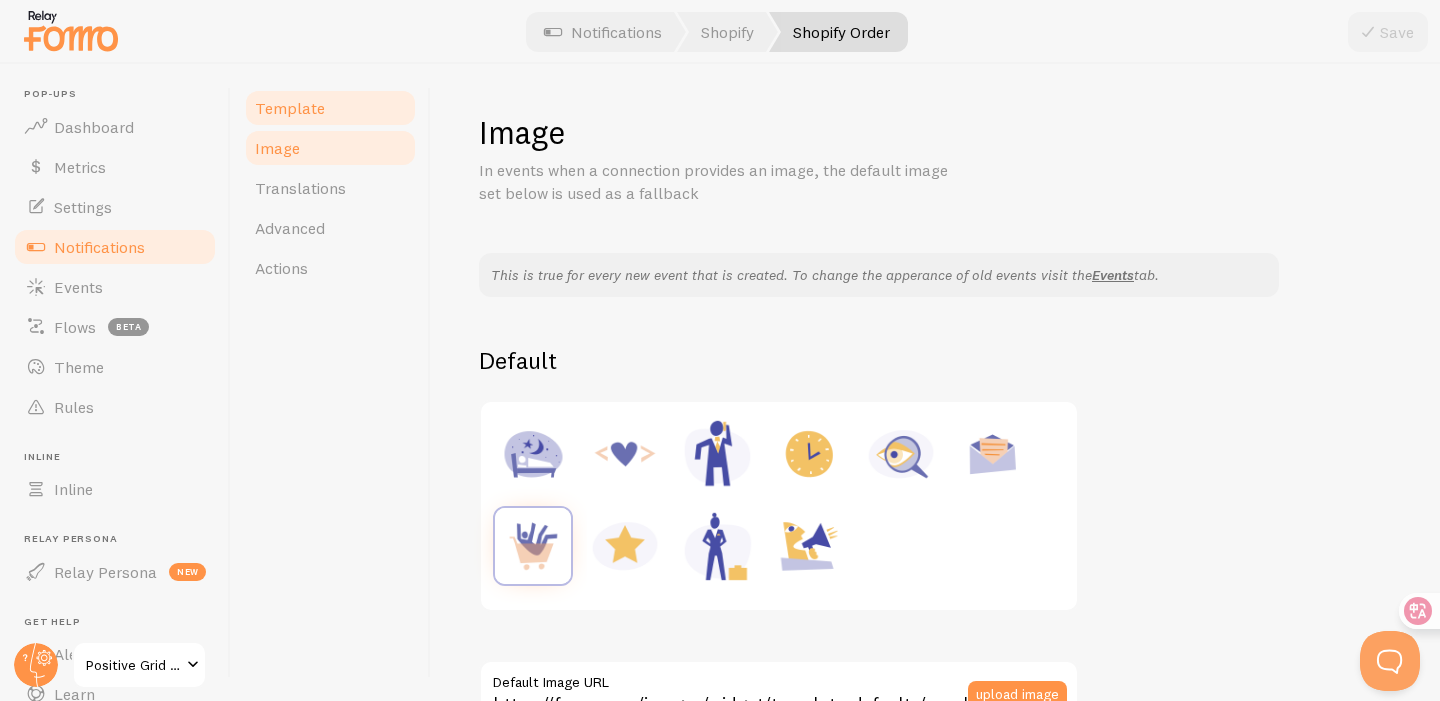 click on "Template" at bounding box center (290, 108) 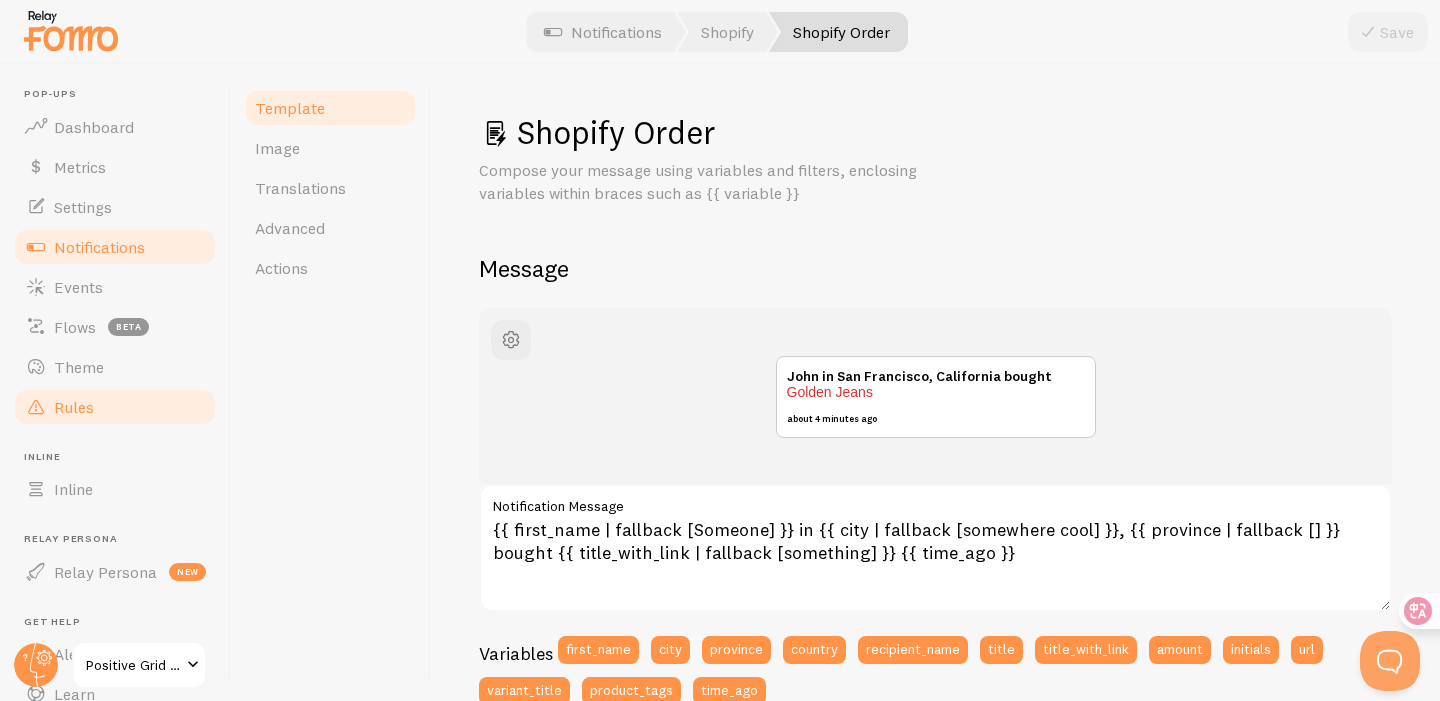 click on "Rules" at bounding box center [115, 407] 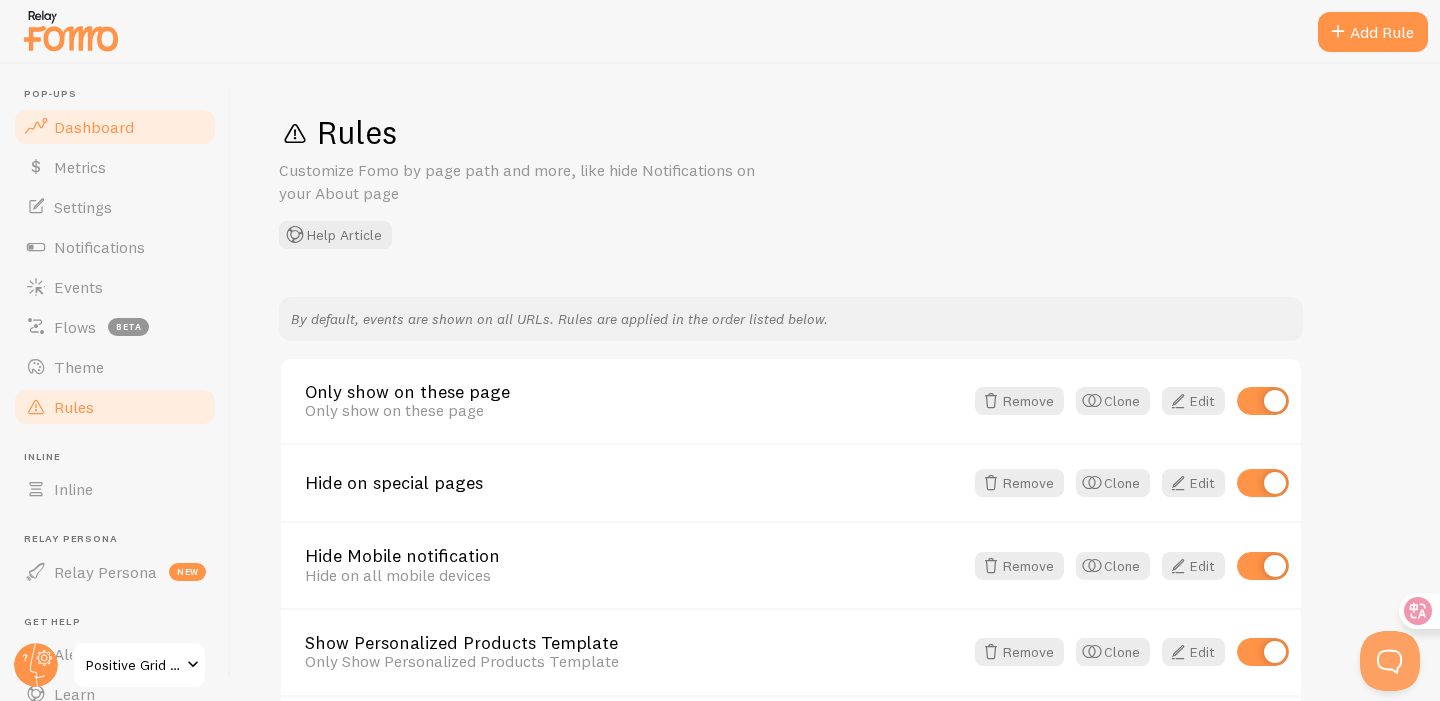 click on "Dashboard" at bounding box center [94, 127] 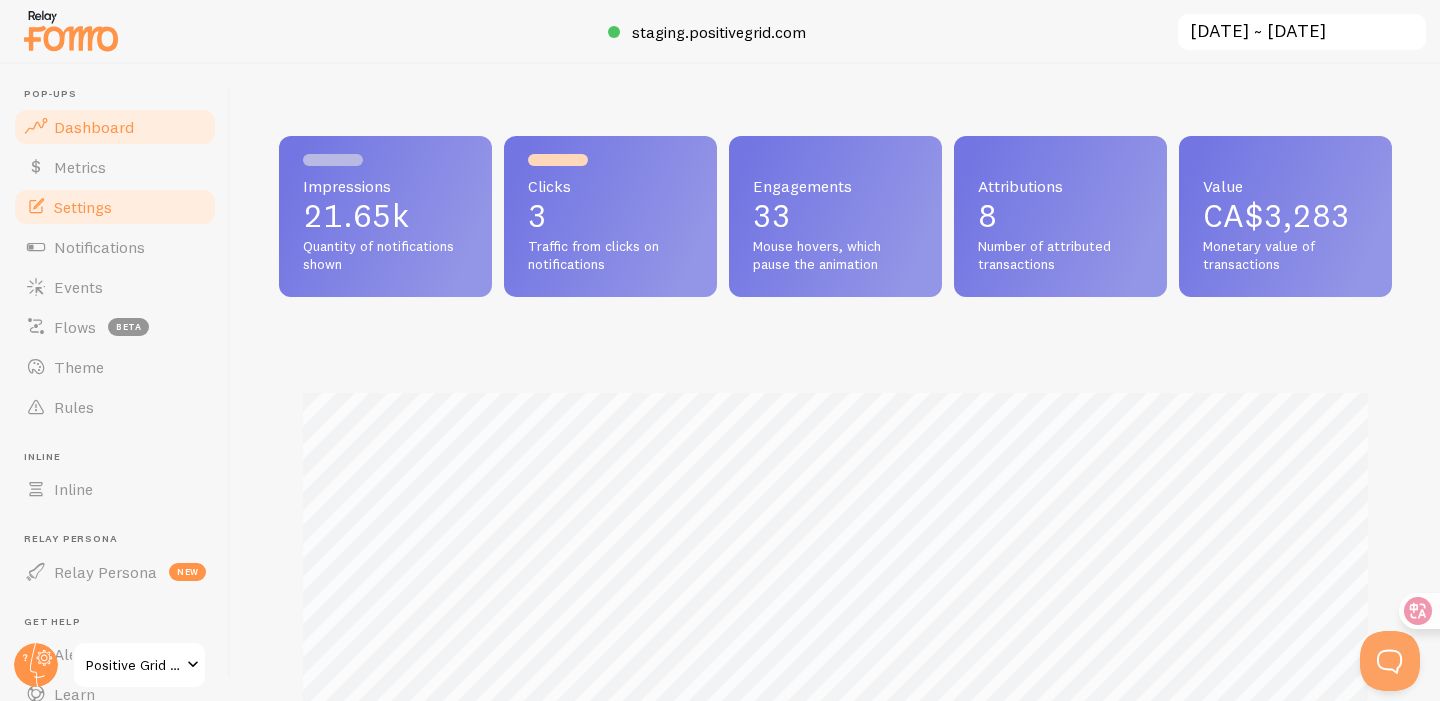 scroll, scrollTop: 999474, scrollLeft: 998887, axis: both 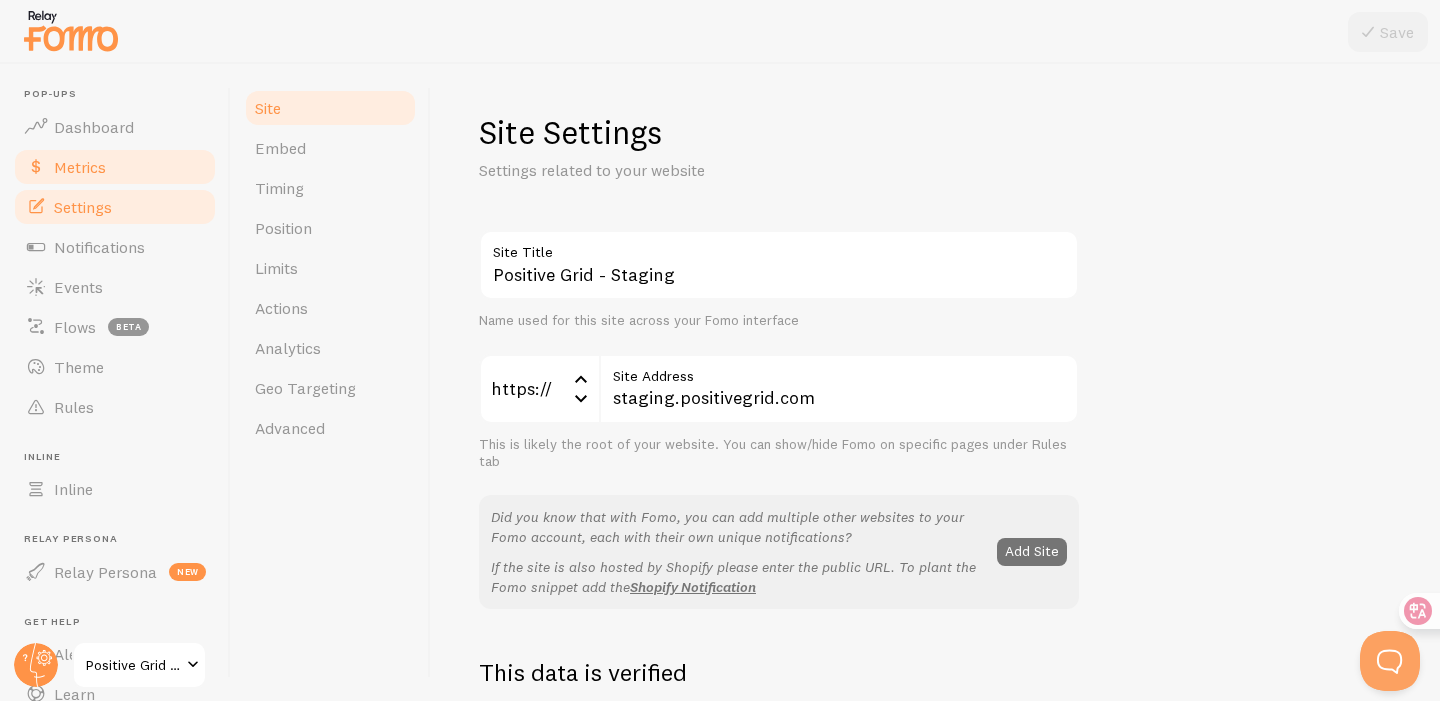 click on "Metrics" at bounding box center [80, 167] 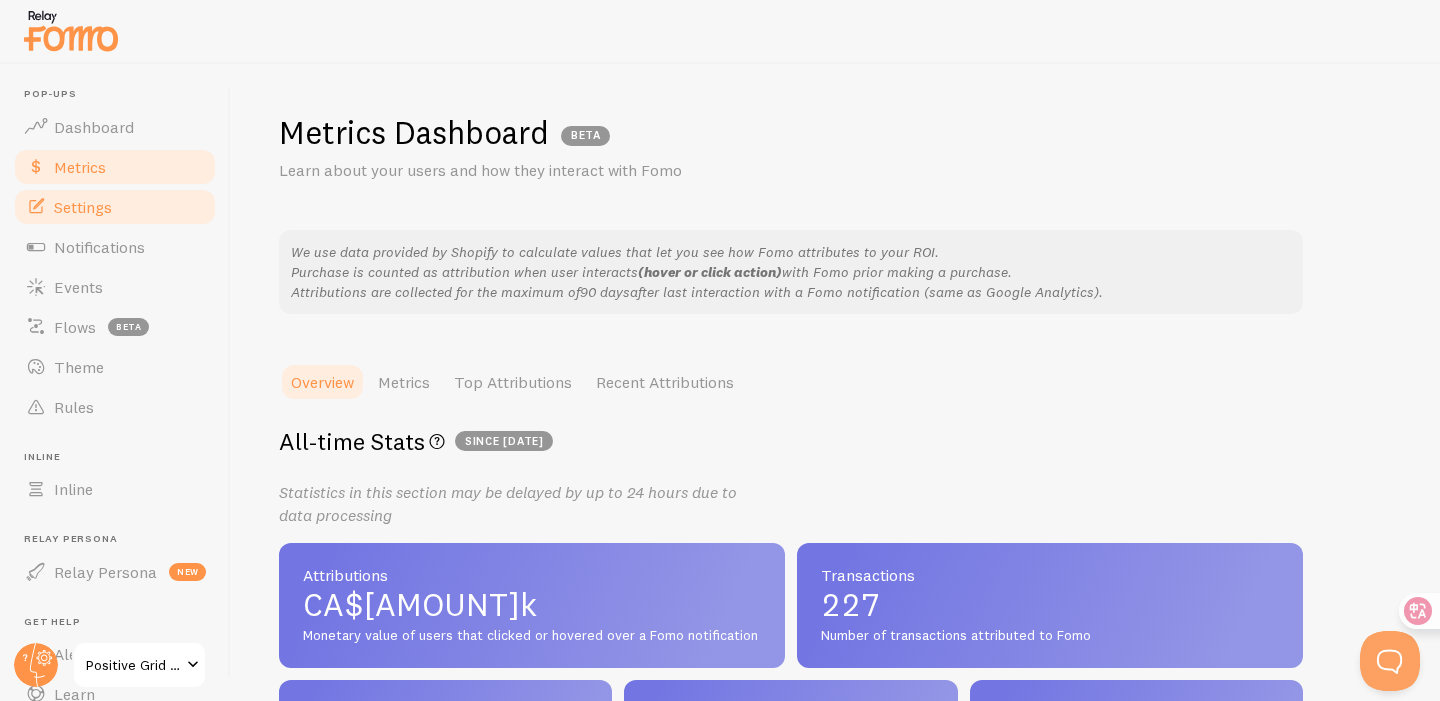 click on "Settings" at bounding box center (83, 207) 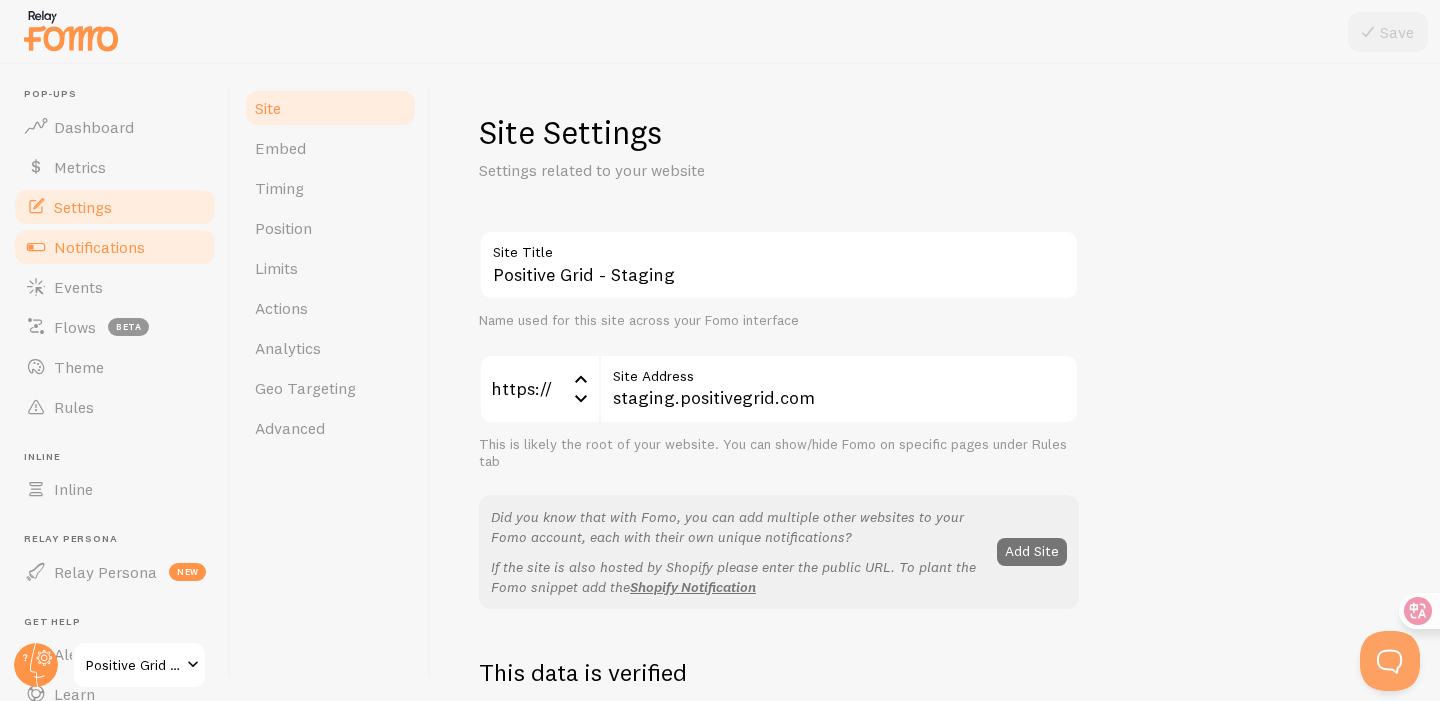 click on "Notifications" at bounding box center (99, 247) 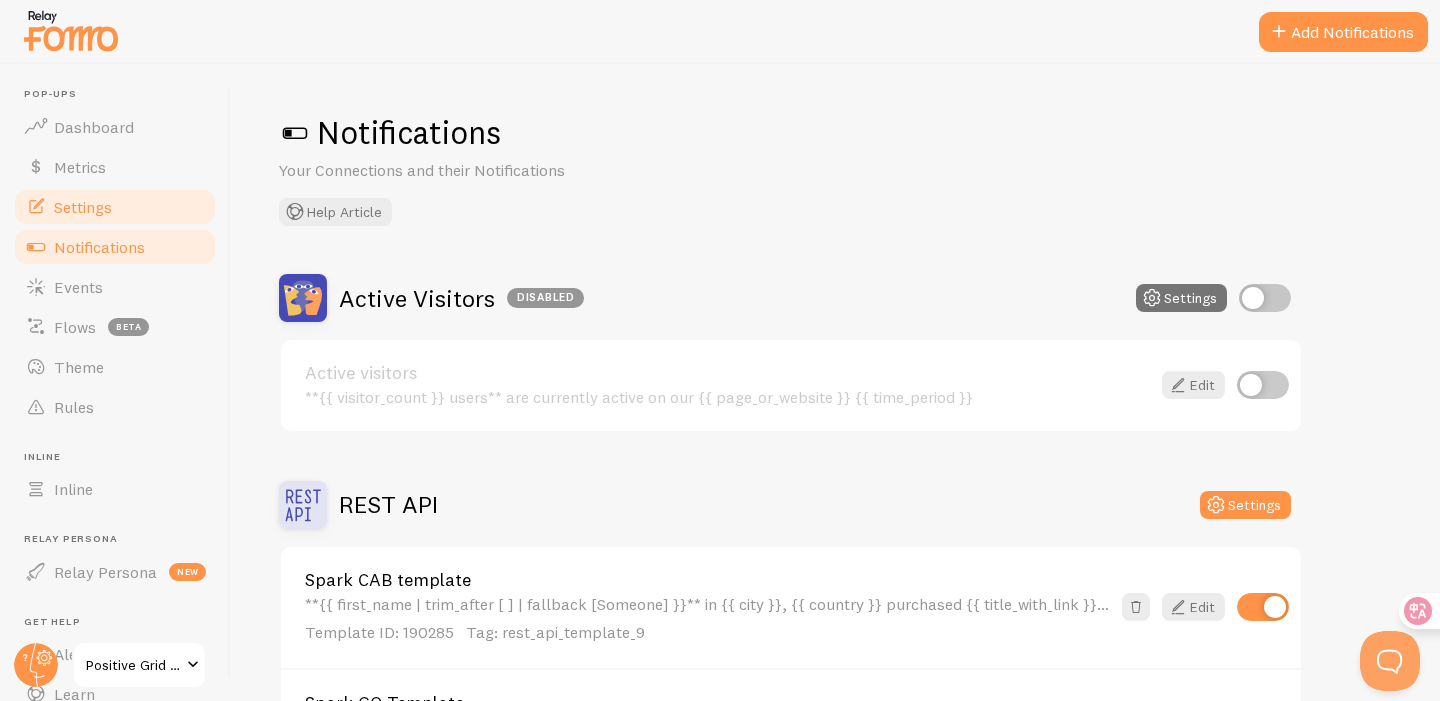 click on "Settings" at bounding box center (83, 207) 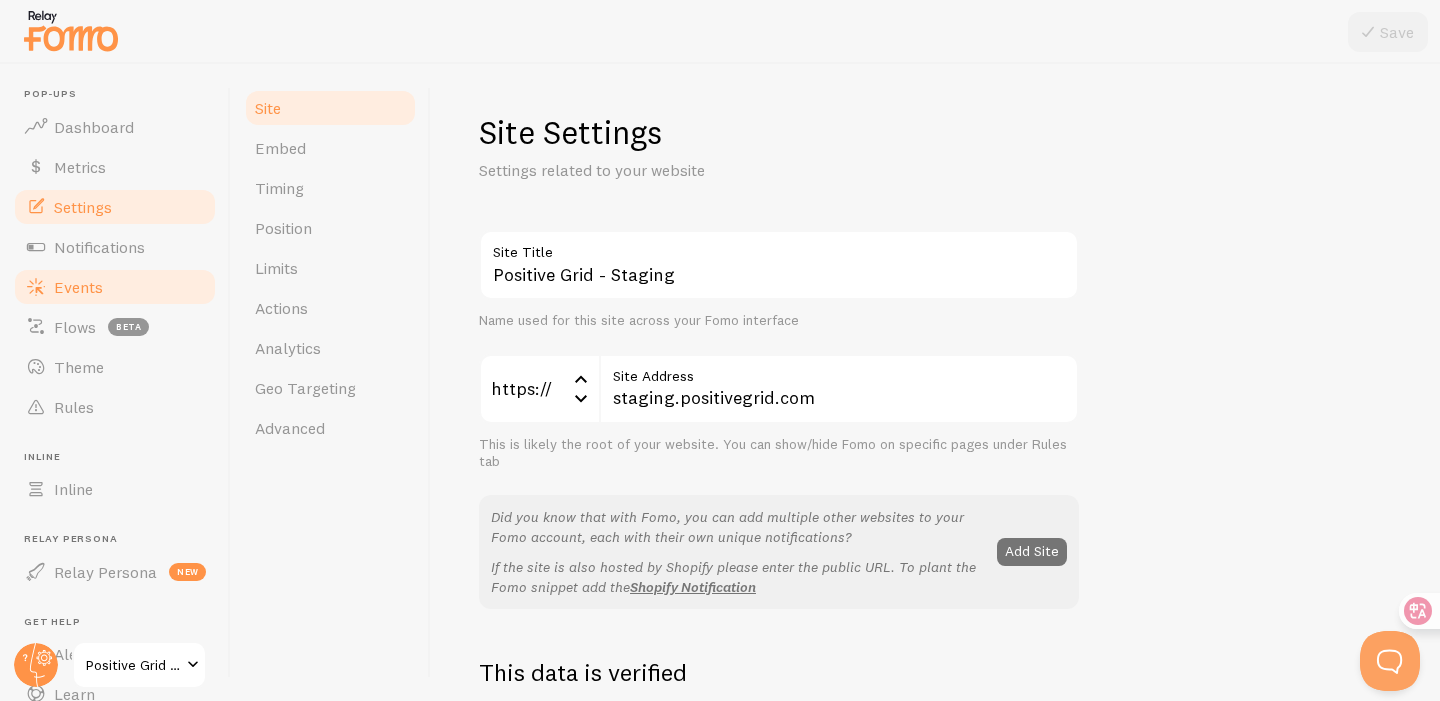click on "Events" at bounding box center [78, 287] 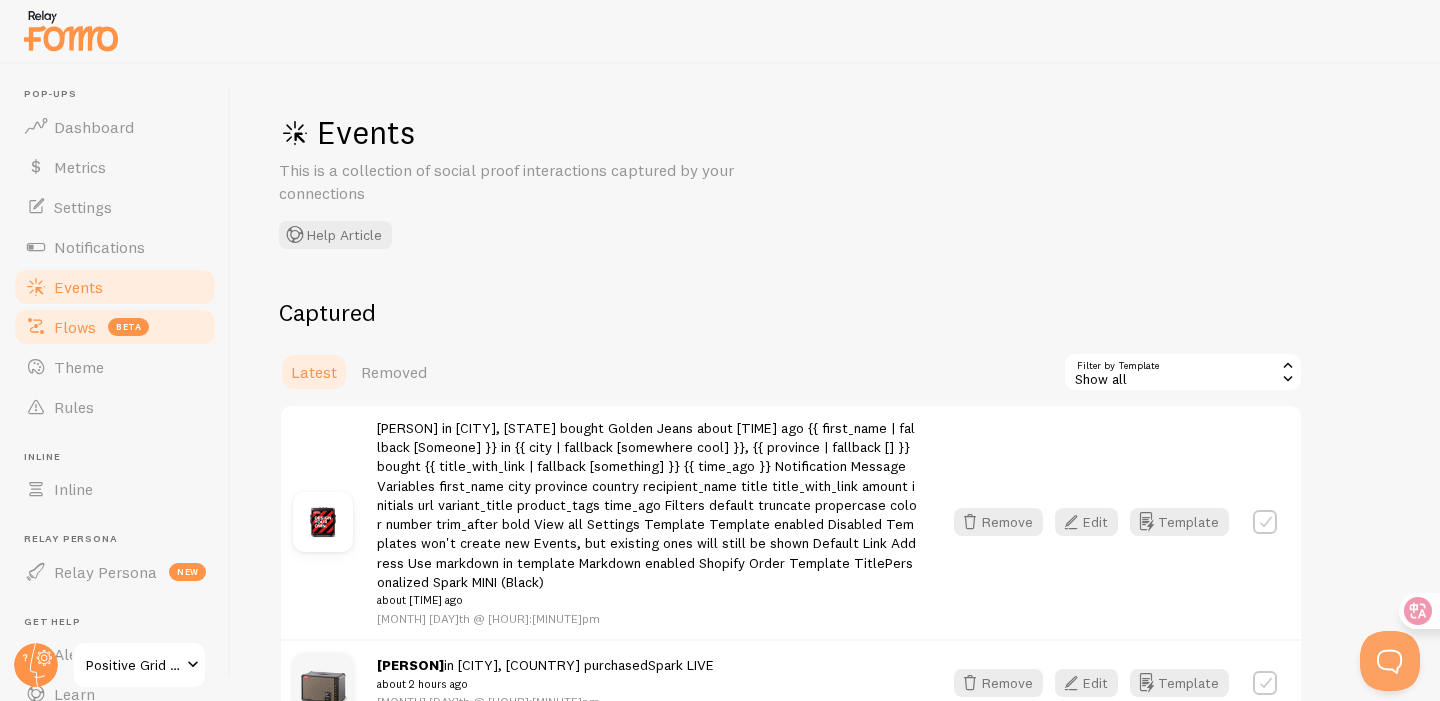 click on "Flows" at bounding box center (75, 327) 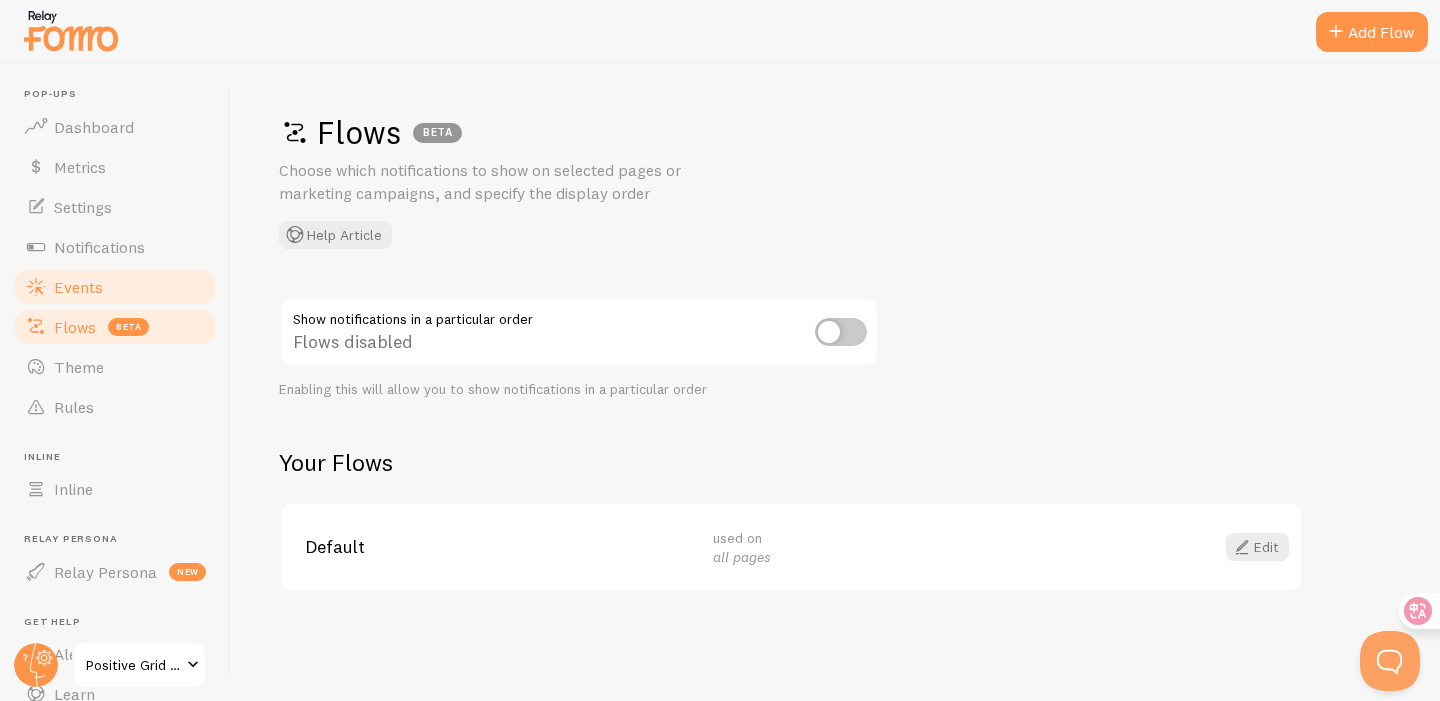click on "Events" at bounding box center (78, 287) 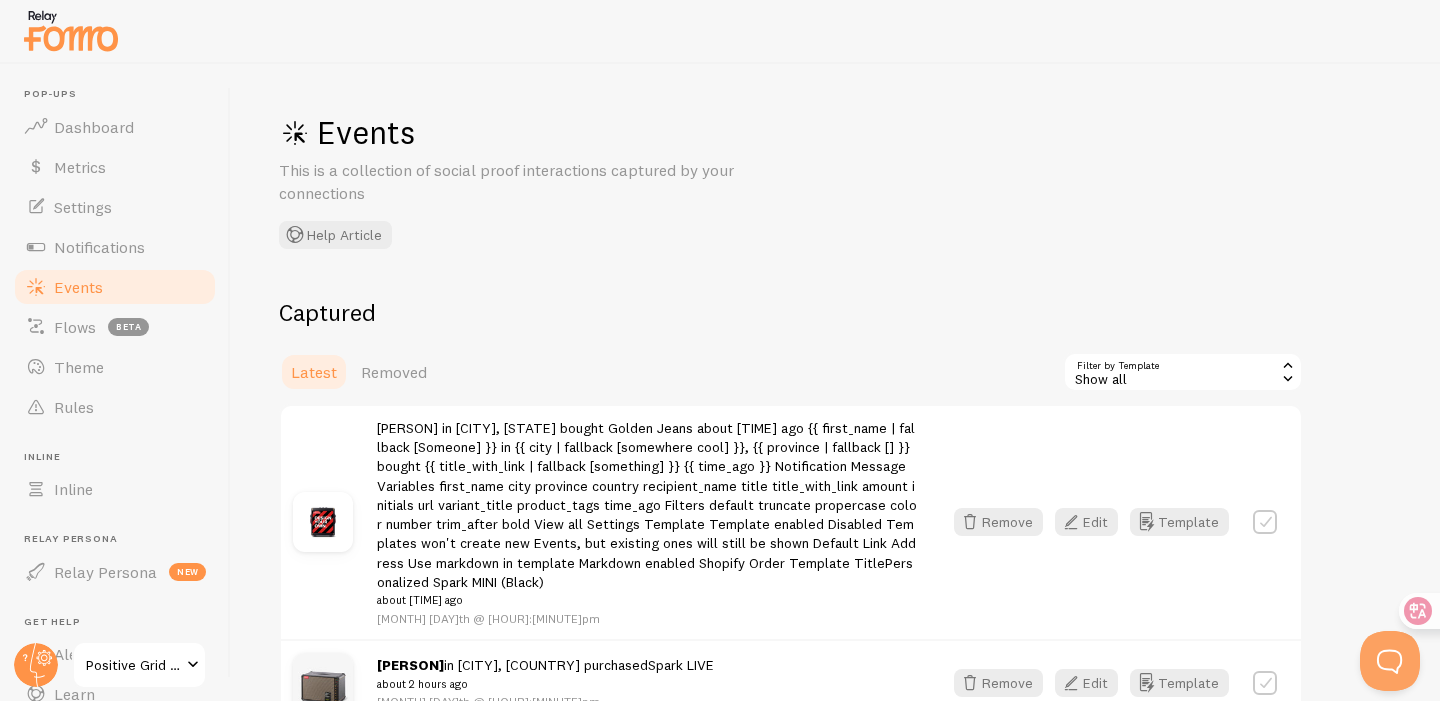 scroll, scrollTop: 37, scrollLeft: 0, axis: vertical 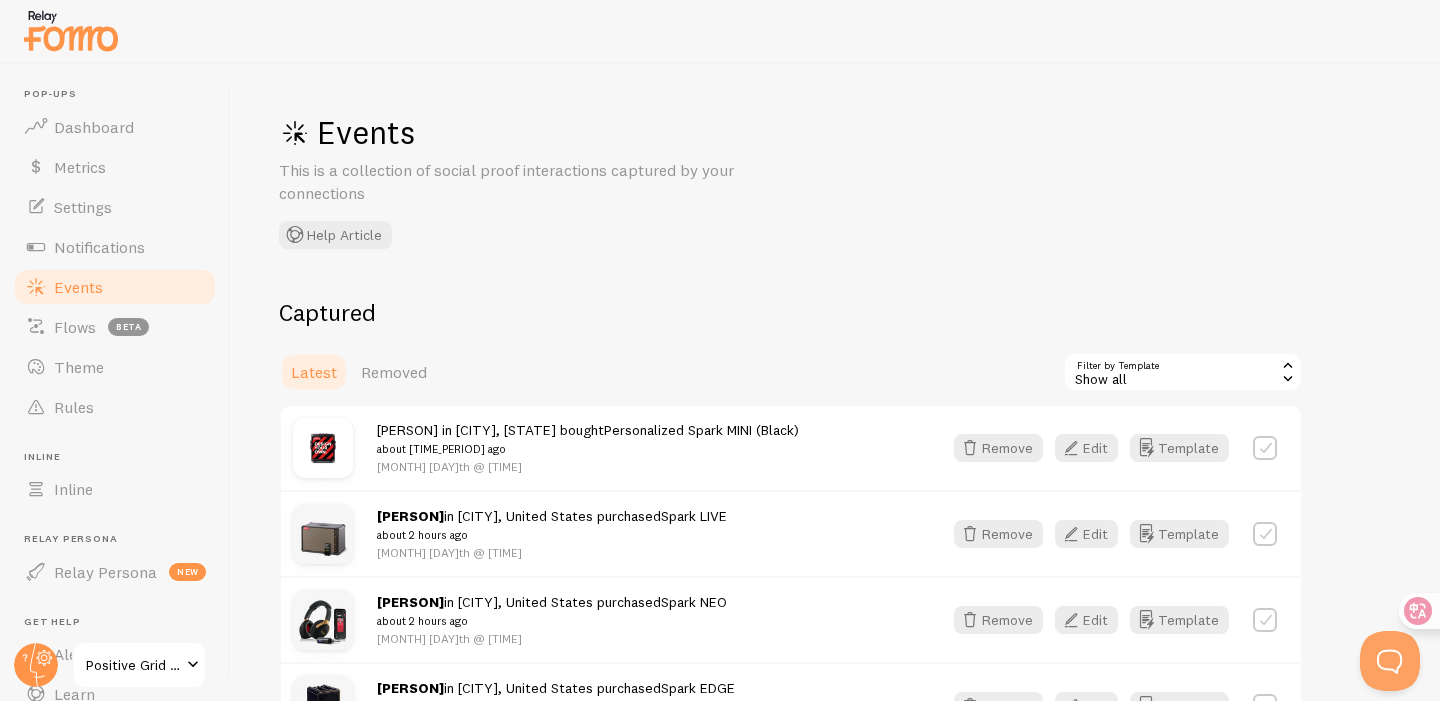 click on "[PERSON] in [CITY], [STATE] bought Personalized Spark MINI (Black) about [TIME_PERIOD] ago" at bounding box center [588, 439] 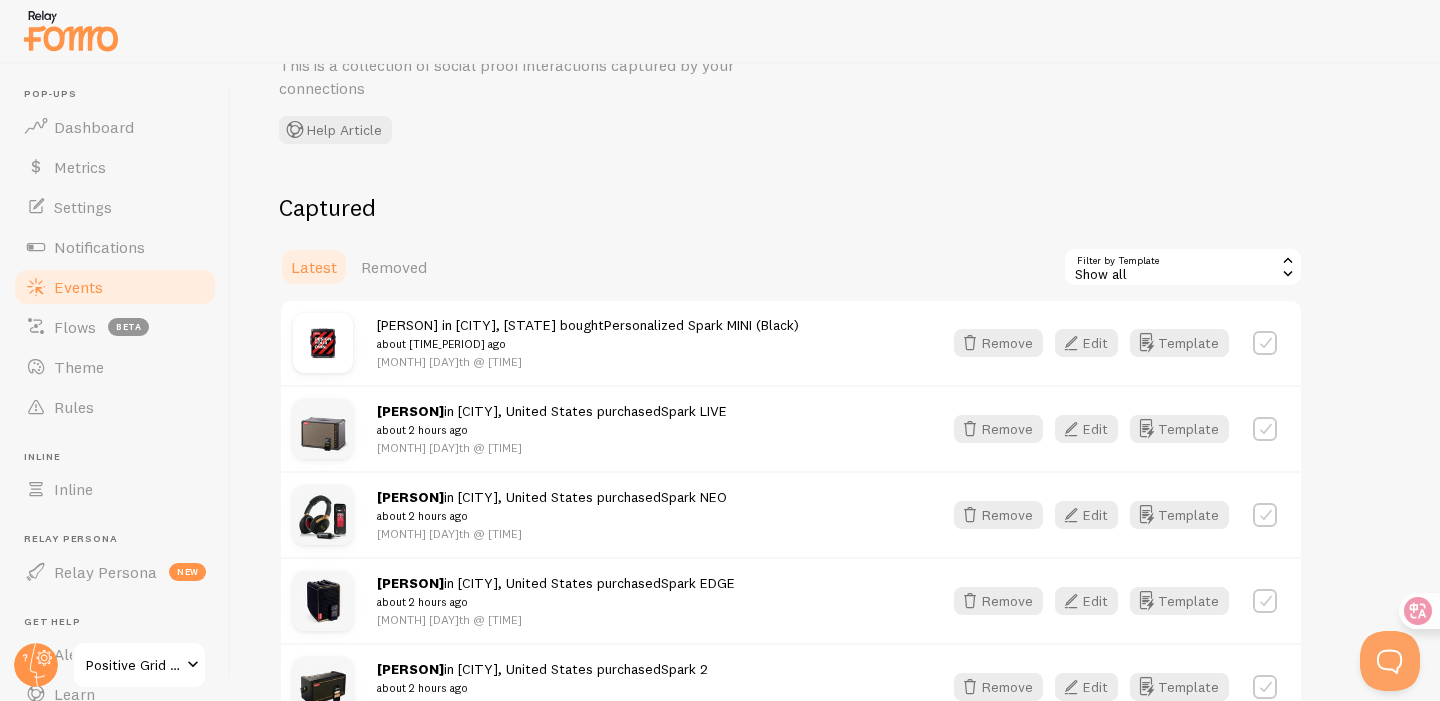 scroll, scrollTop: 113, scrollLeft: 0, axis: vertical 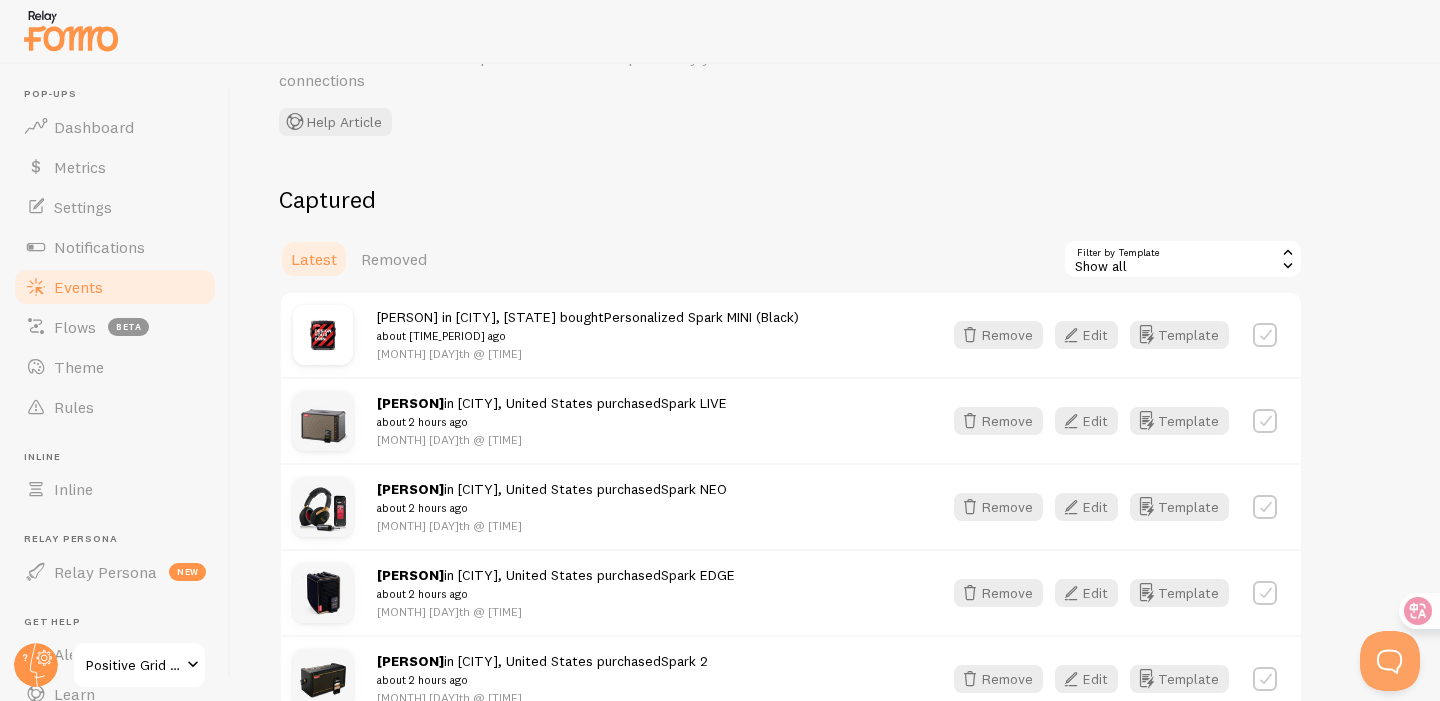 click on "Positive Grid - Staging" at bounding box center [133, 665] 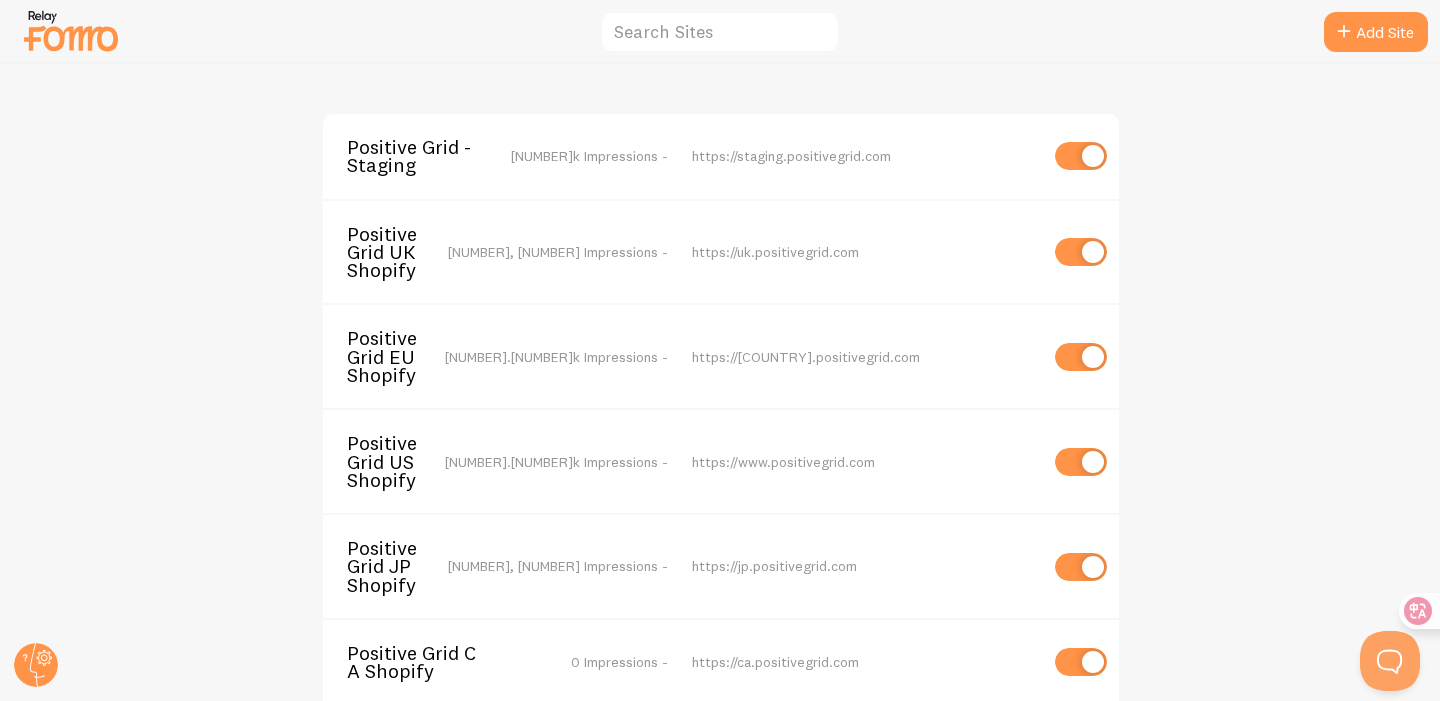 click on "Positive Grid - Staging" at bounding box center (427, 156) 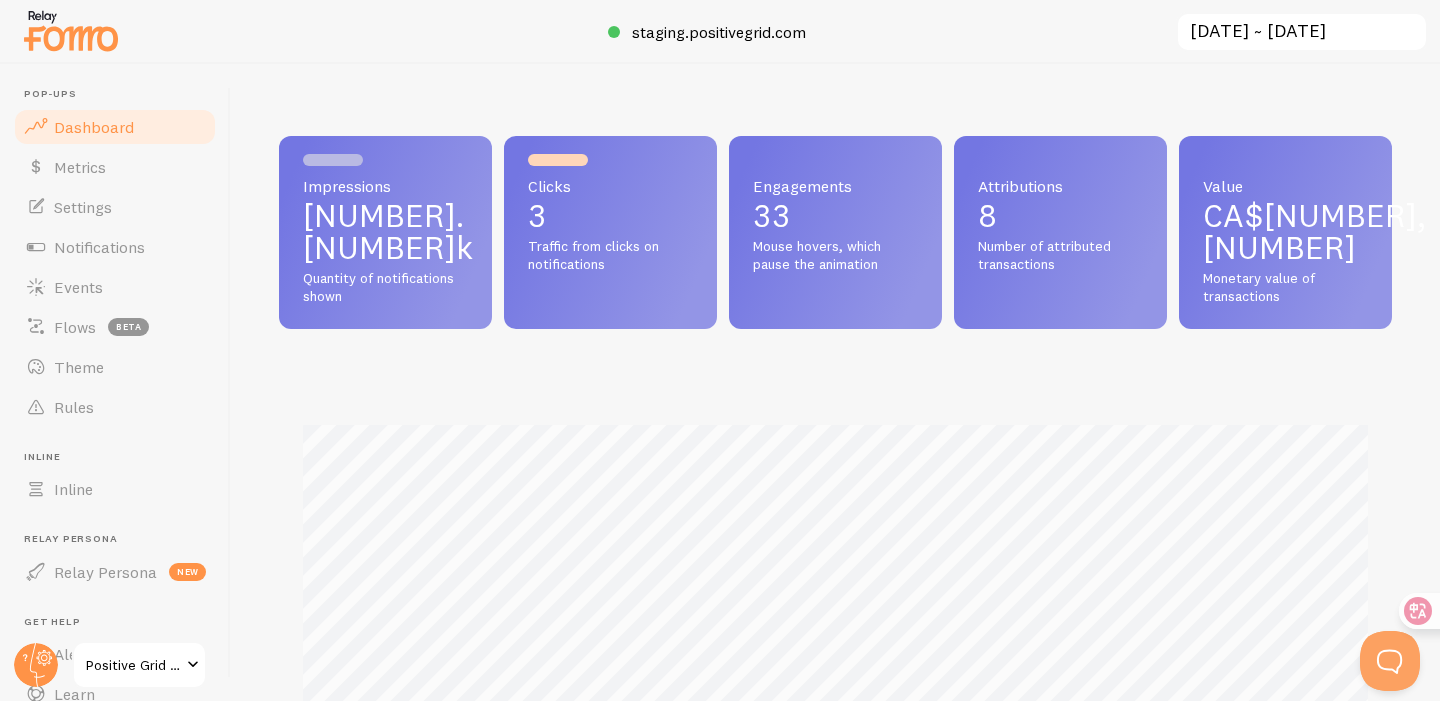 scroll, scrollTop: 999474, scrollLeft: 998887, axis: both 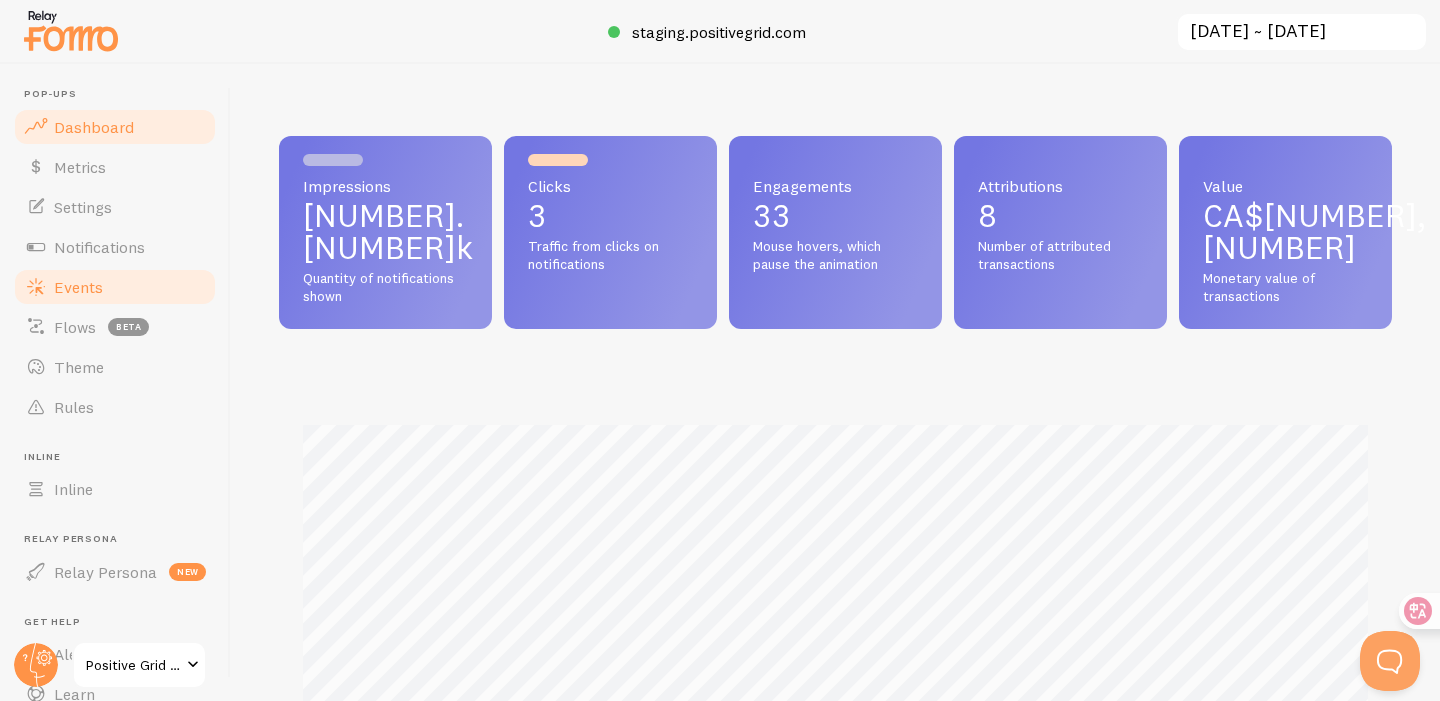 click on "Events" at bounding box center [78, 287] 